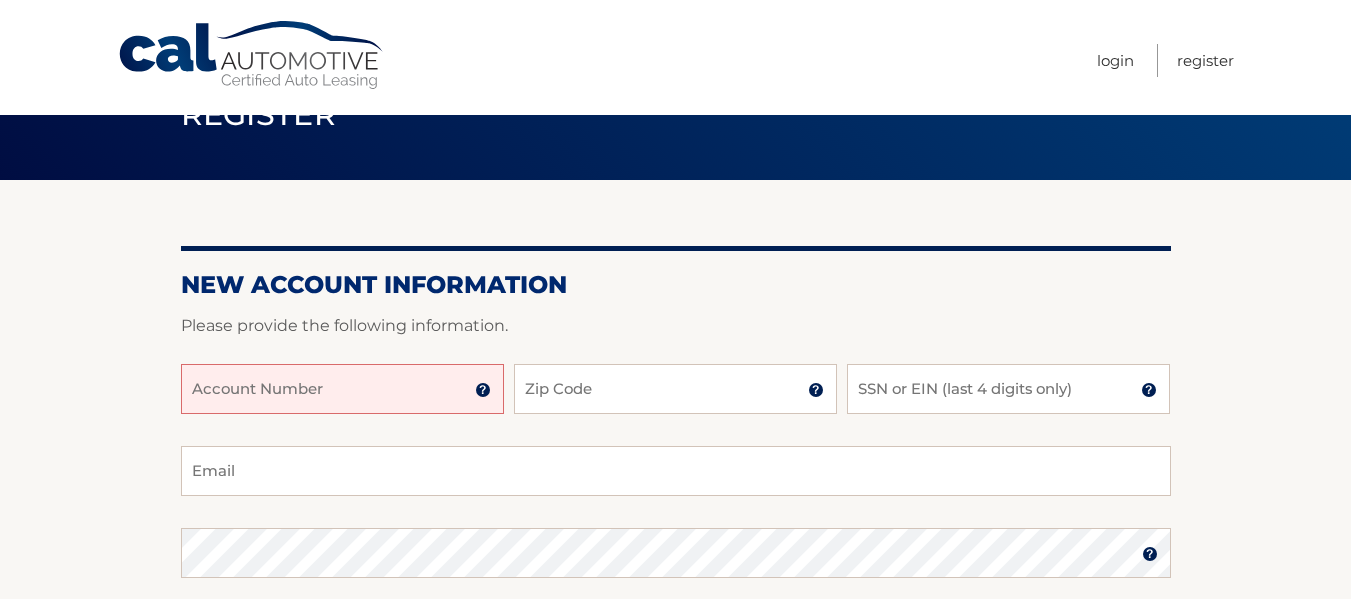 scroll, scrollTop: 100, scrollLeft: 0, axis: vertical 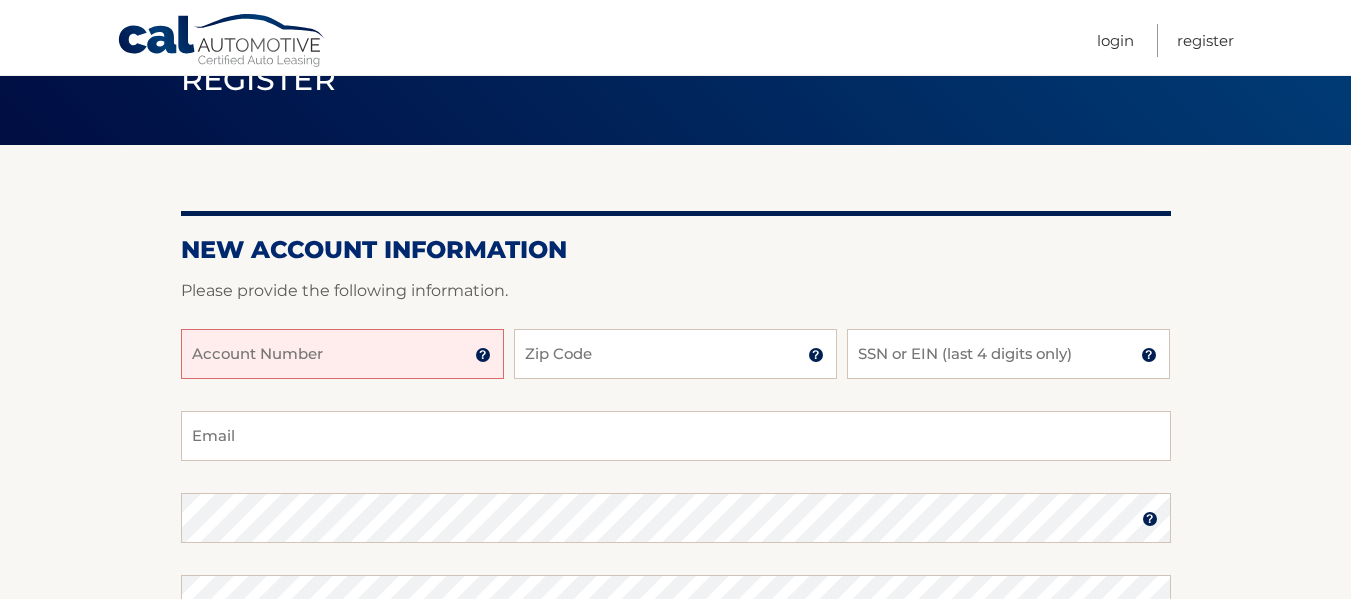 click on "Account Number" at bounding box center (342, 354) 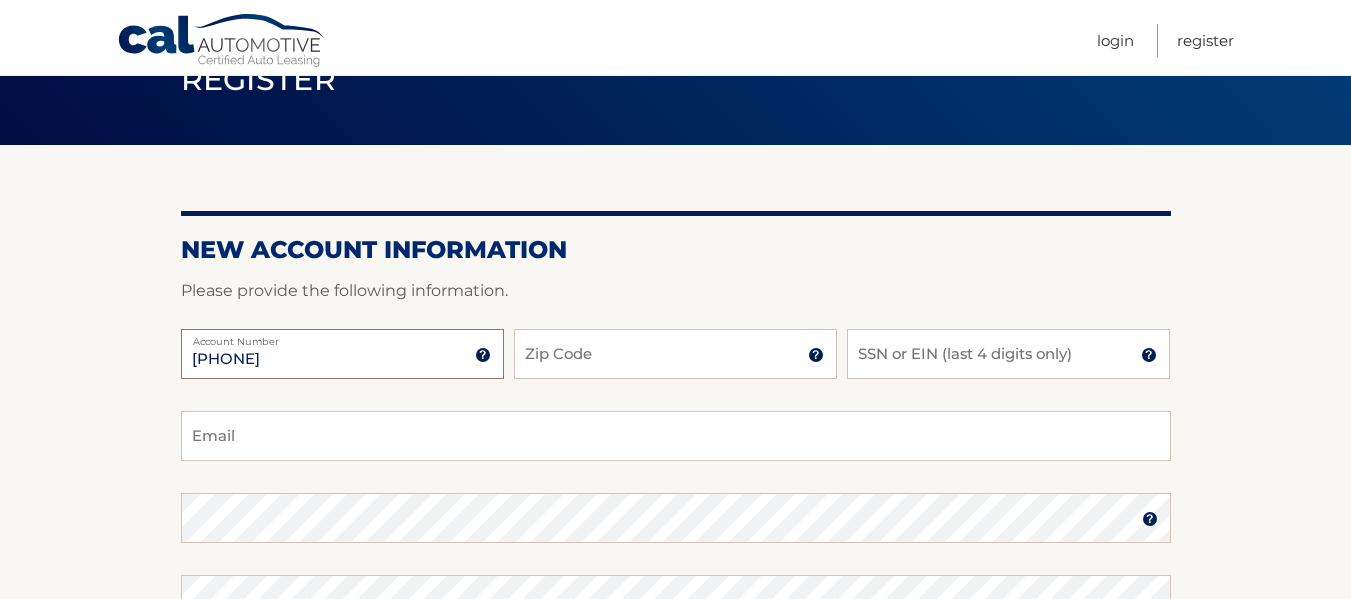 type on "44455969468" 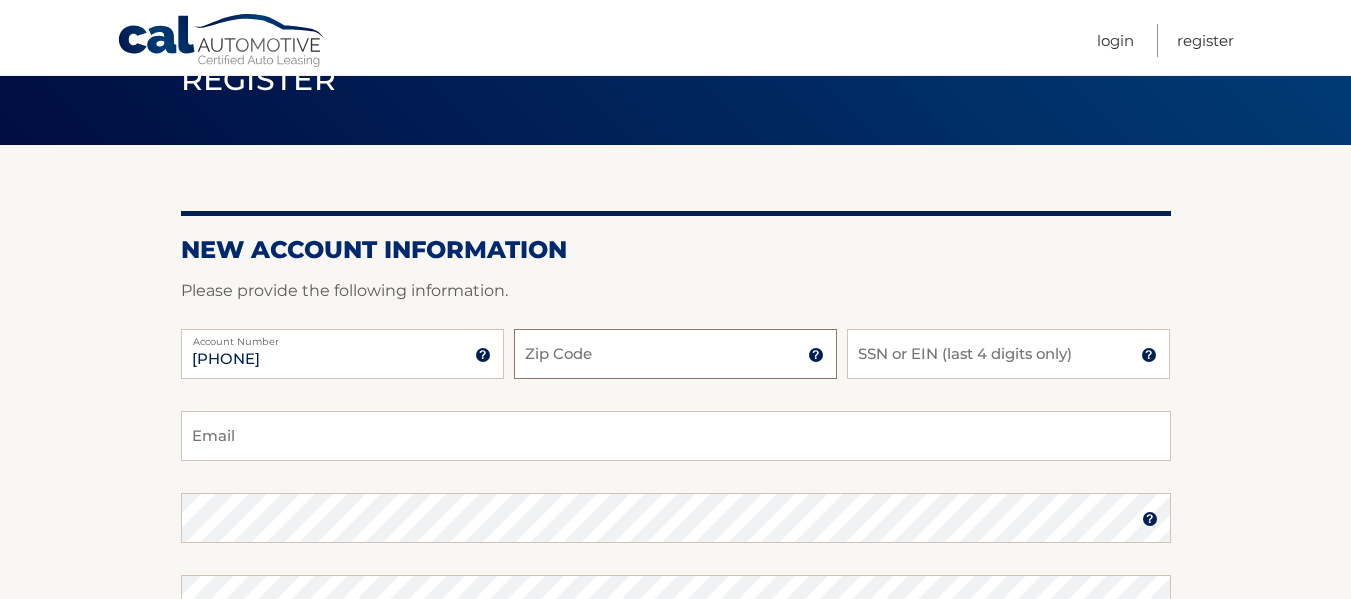 click on "Zip Code" at bounding box center [675, 354] 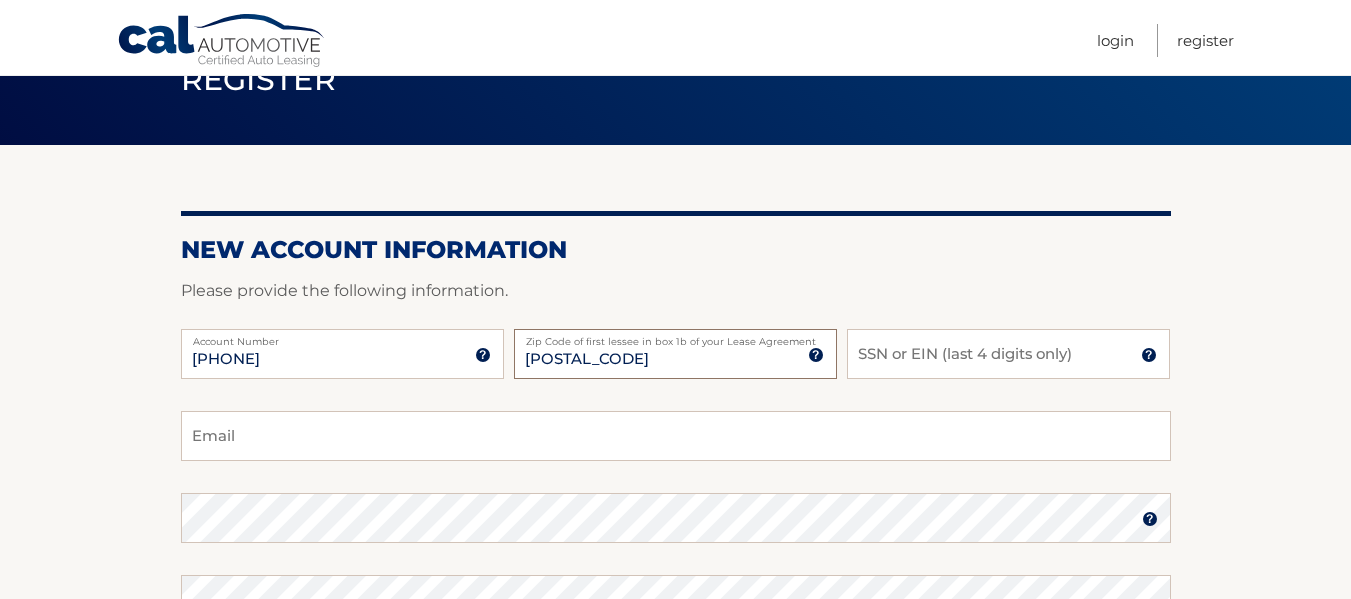 type on "11795" 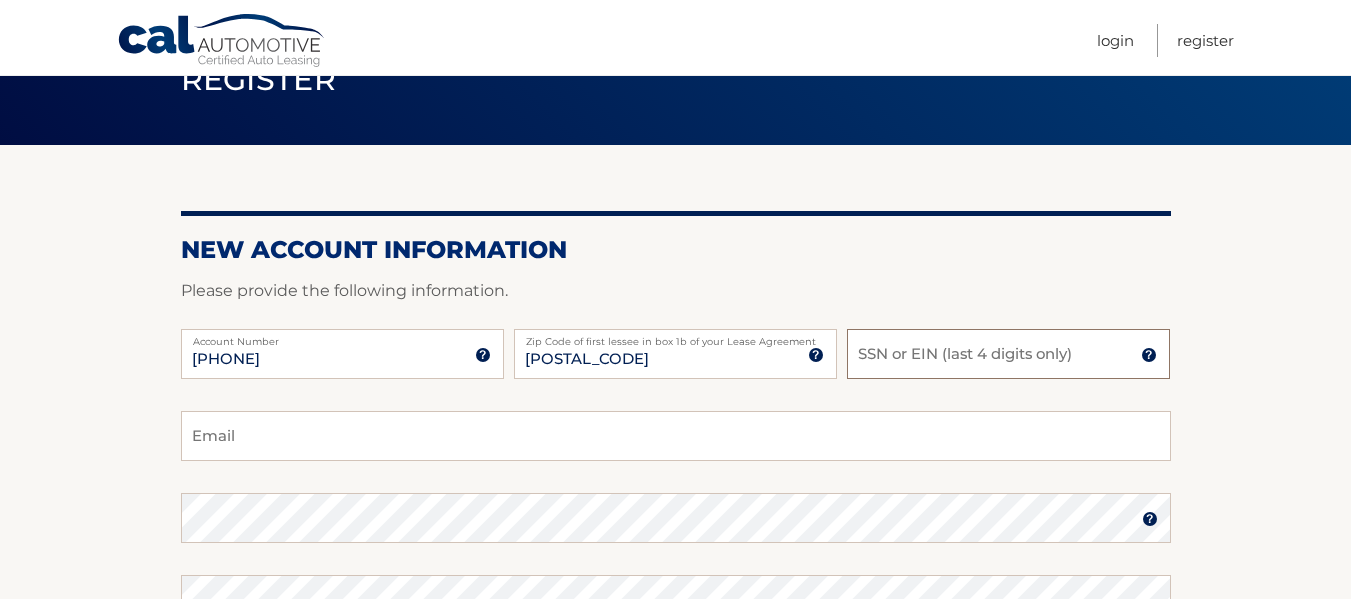 click on "SSN or EIN (last 4 digits only)" at bounding box center [1008, 354] 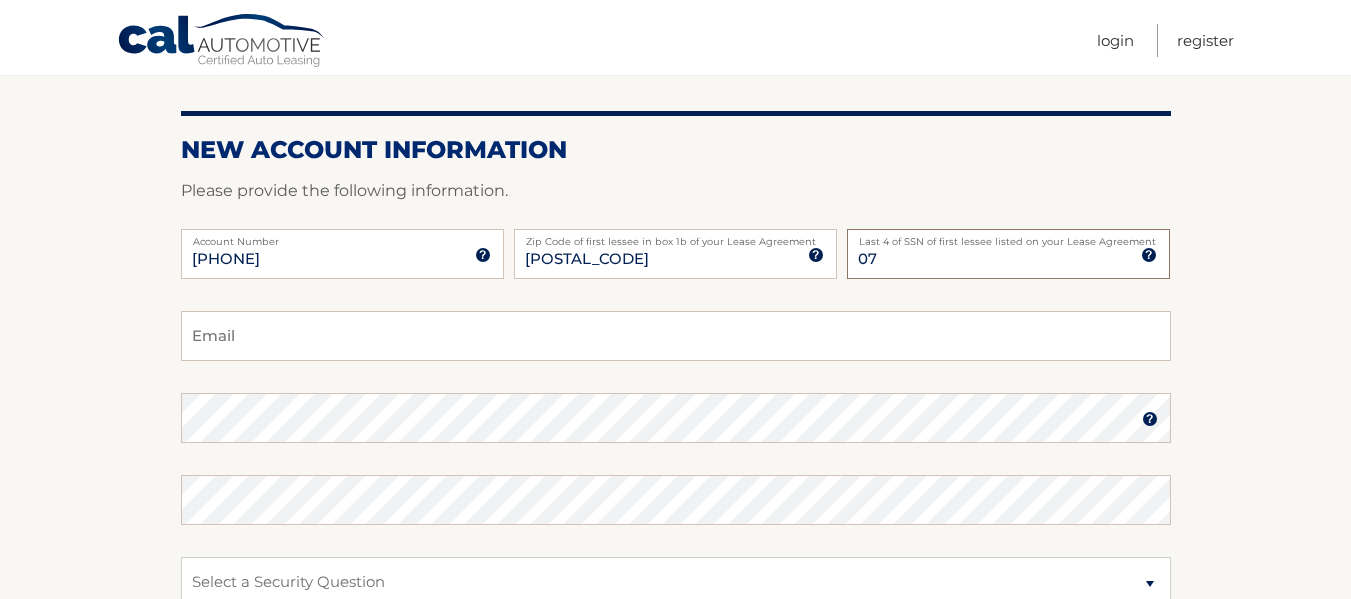 type on "0" 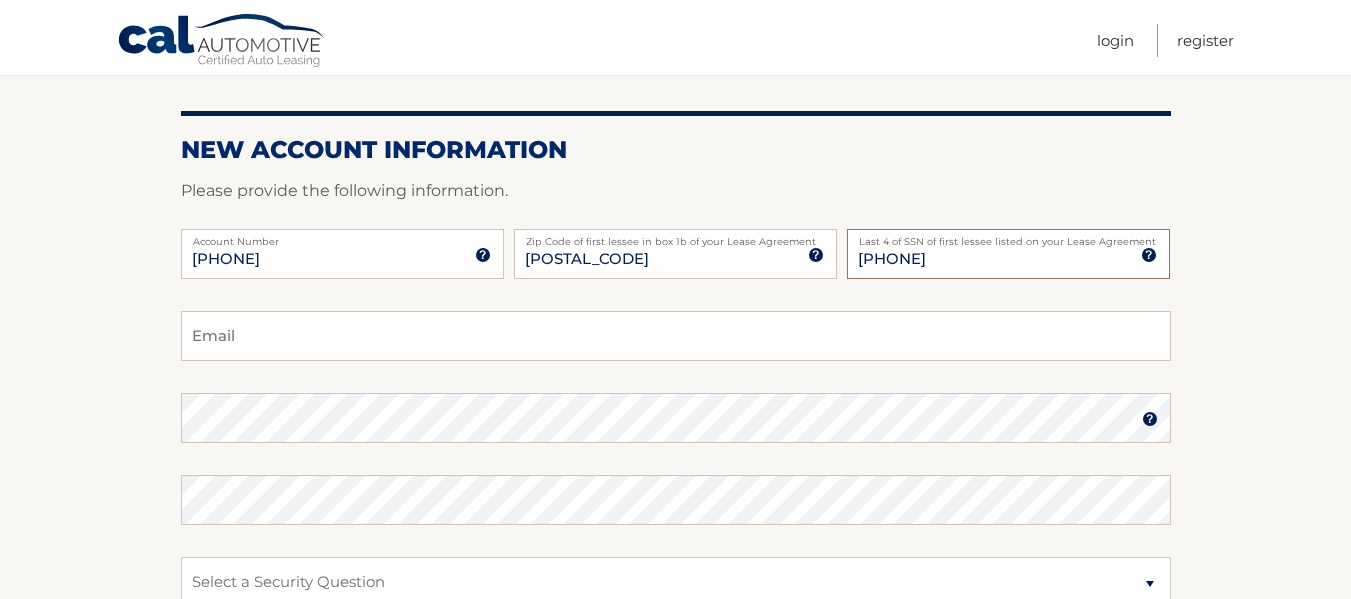 type on "7071" 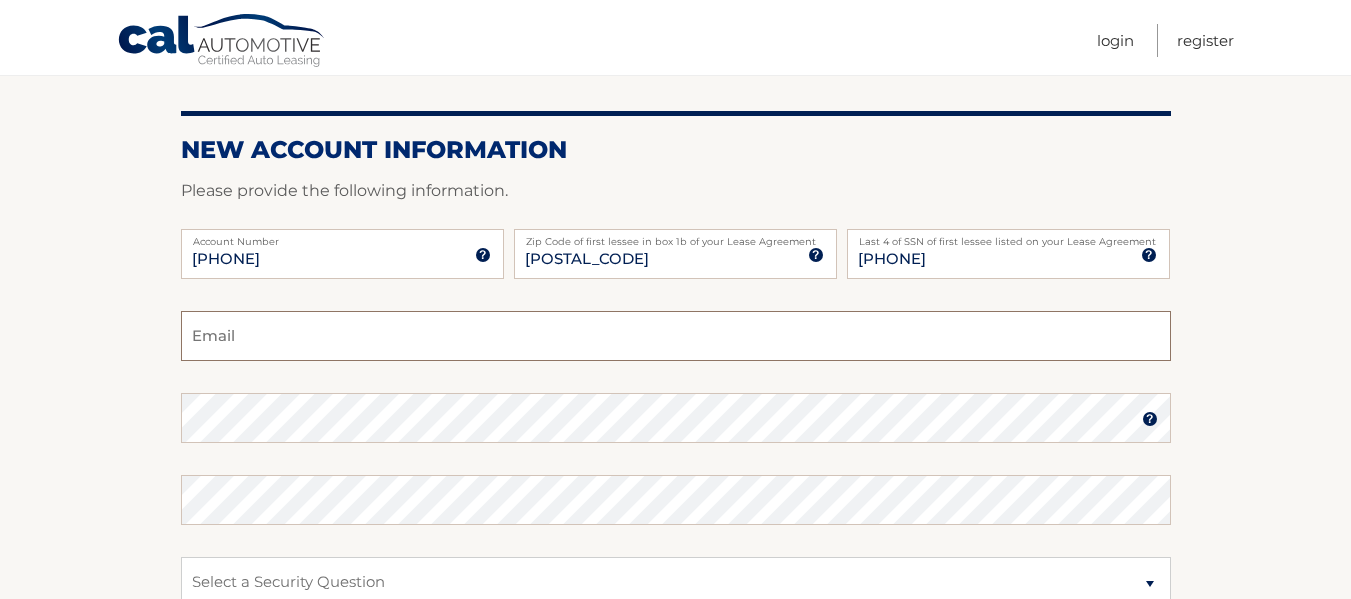click on "Email" at bounding box center [676, 336] 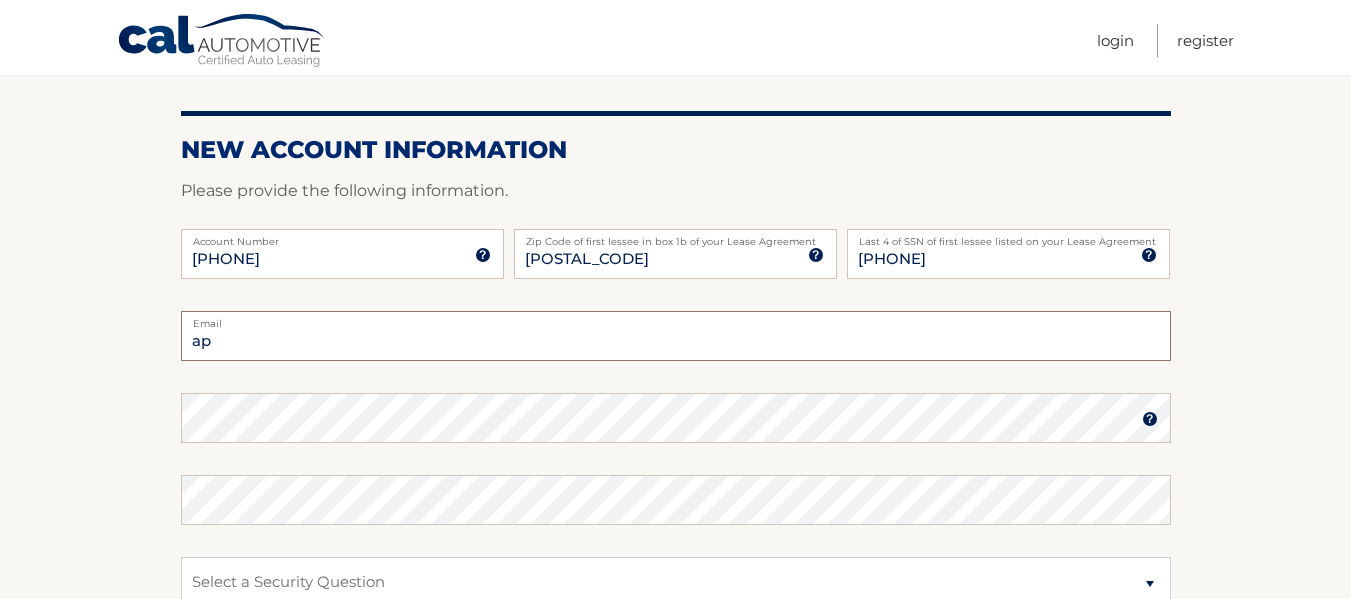 type on "a" 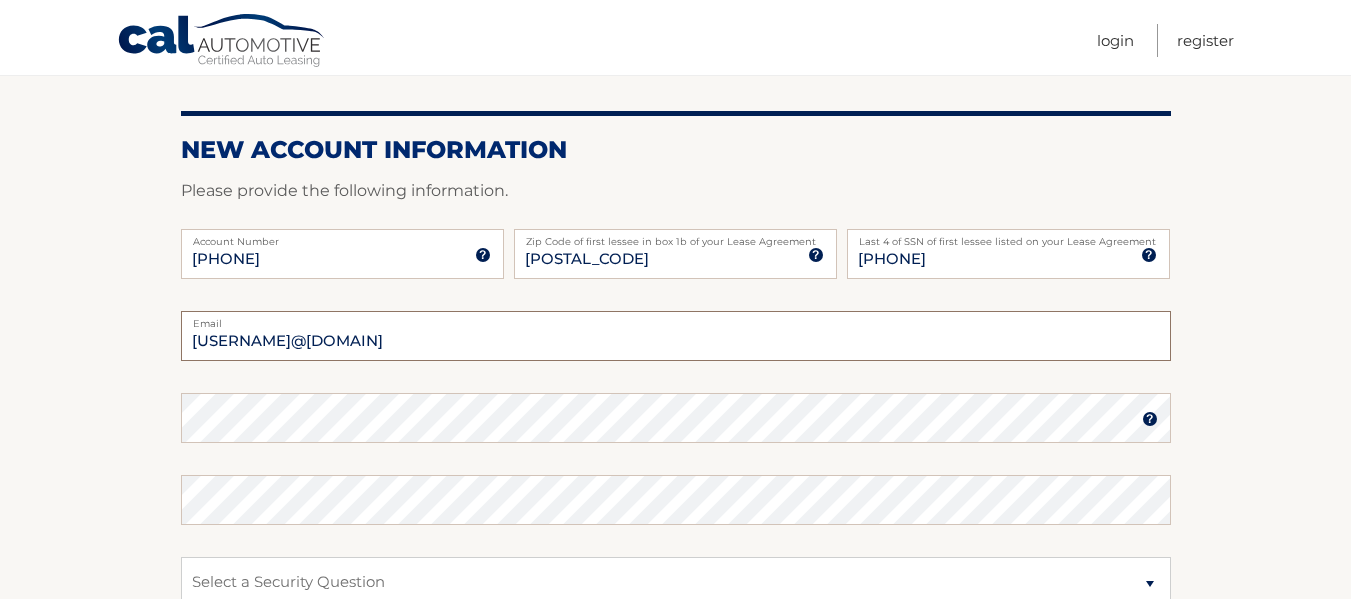 type on "nickolea02@gmail.com" 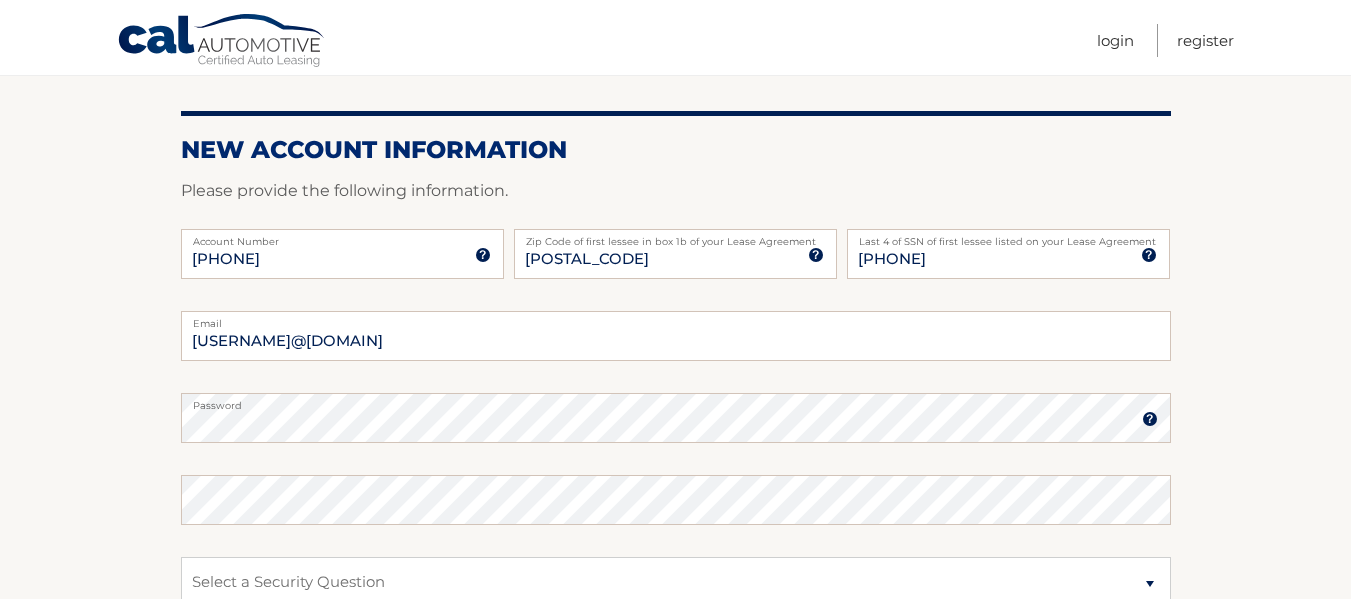 click at bounding box center [1150, 419] 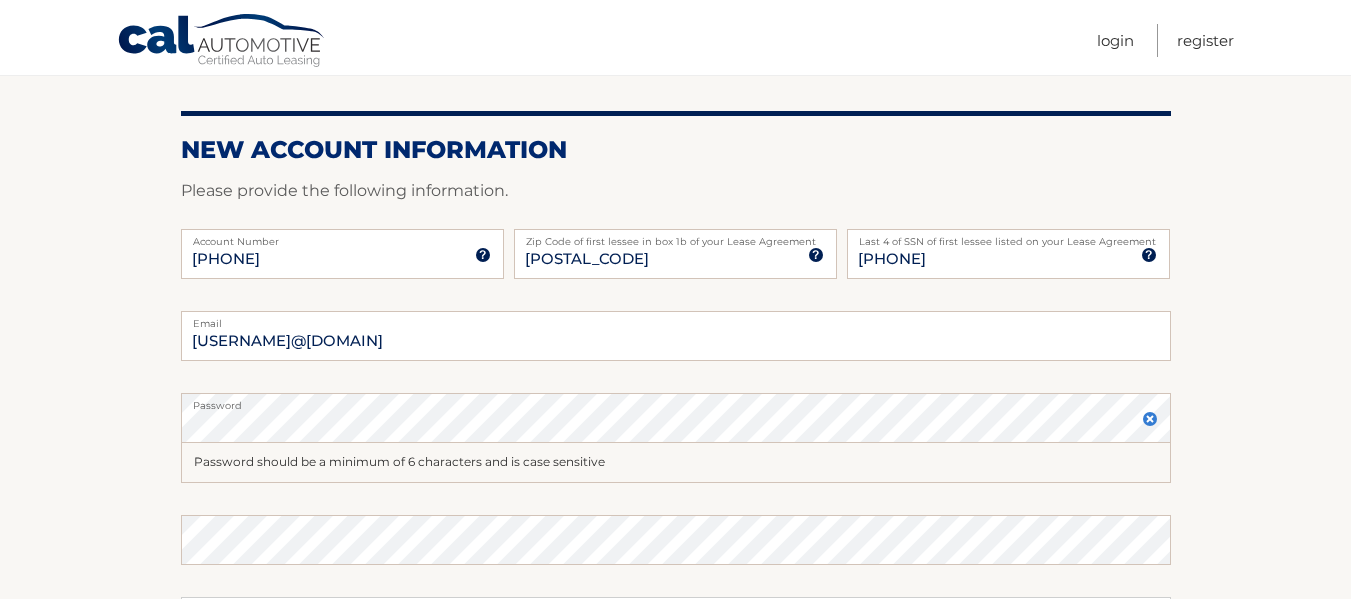 click on "Password" at bounding box center [676, 401] 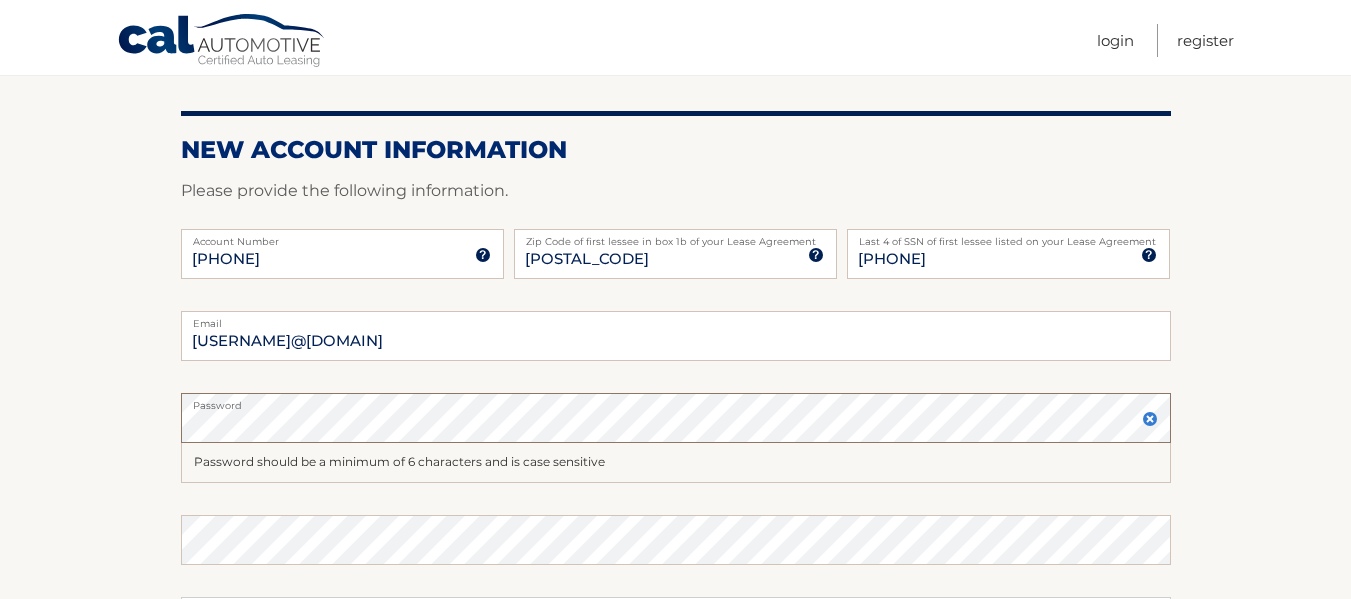 scroll, scrollTop: 300, scrollLeft: 0, axis: vertical 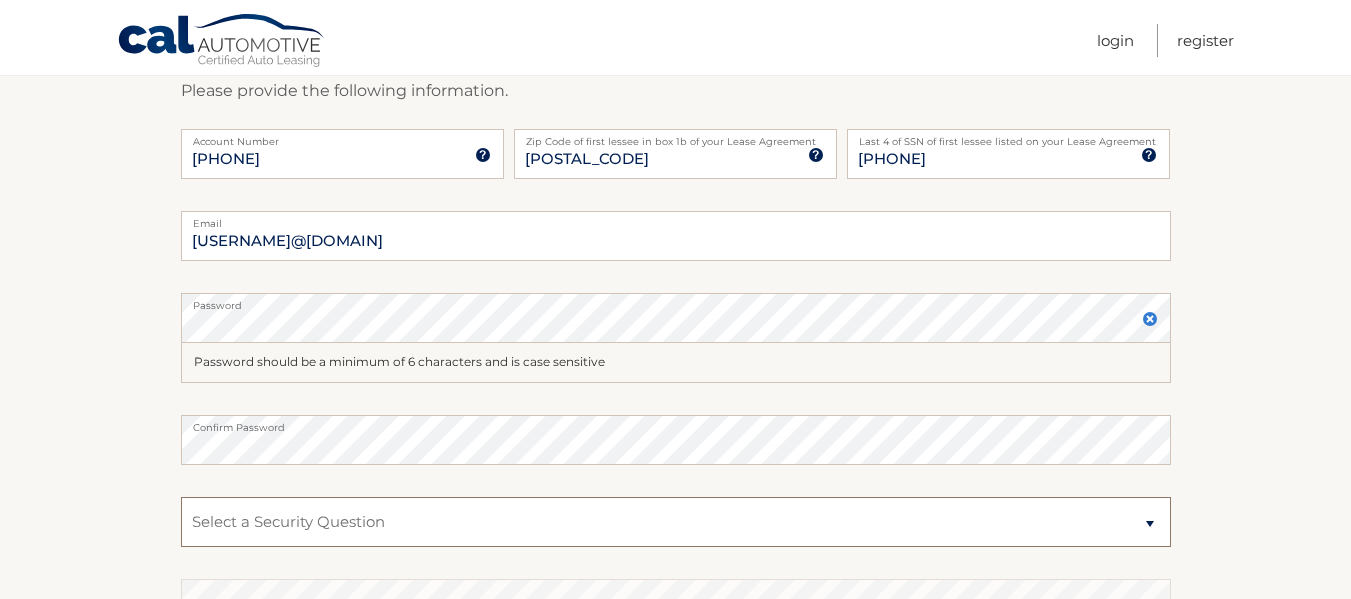 click on "Select a Security Question
What was the name of your elementary school?
What is your mother’s maiden name?
What street did you live on in the third grade?
In what city or town was your first job?
What was your childhood phone number including area code? (e.g., 000-000-0000)" at bounding box center (676, 522) 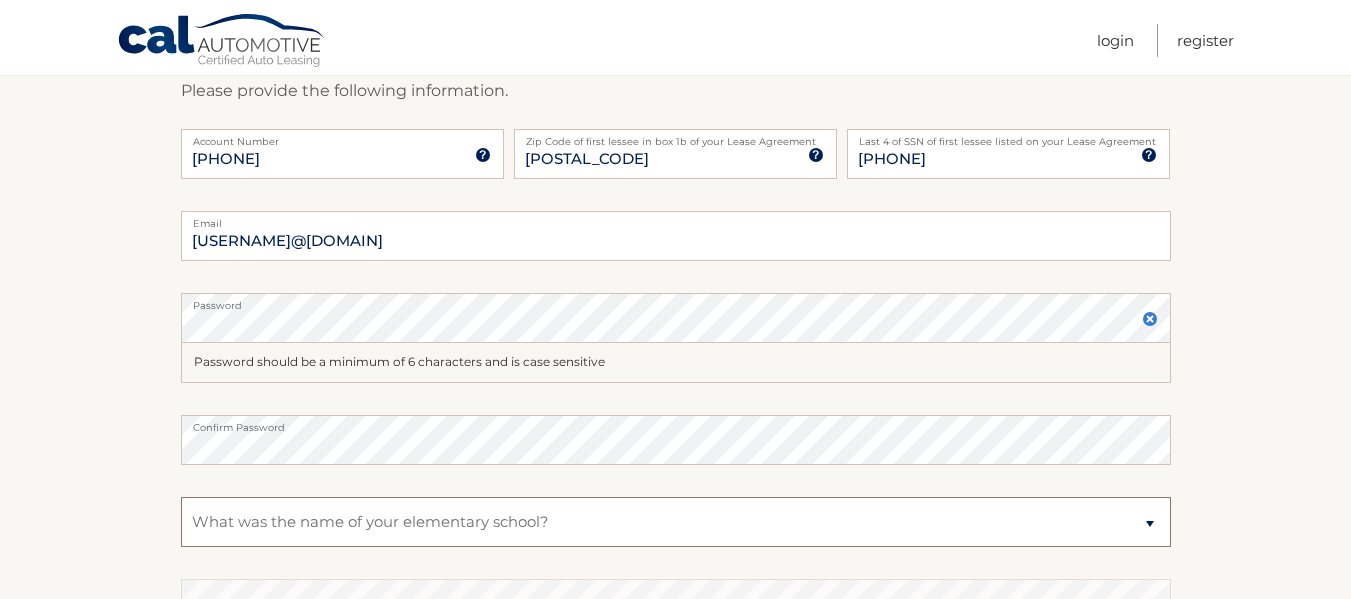 click on "Select a Security Question
What was the name of your elementary school?
What is your mother’s maiden name?
What street did you live on in the third grade?
In what city or town was your first job?
What was your childhood phone number including area code? (e.g., 000-000-0000)" at bounding box center [676, 522] 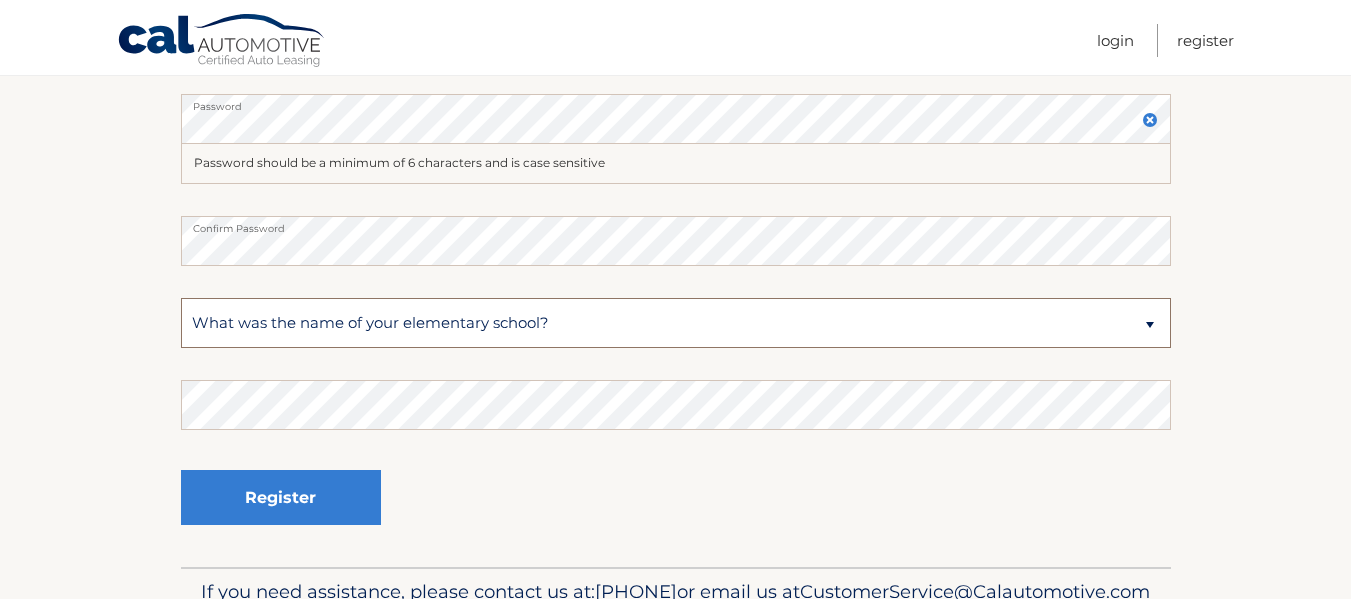 scroll, scrollTop: 500, scrollLeft: 0, axis: vertical 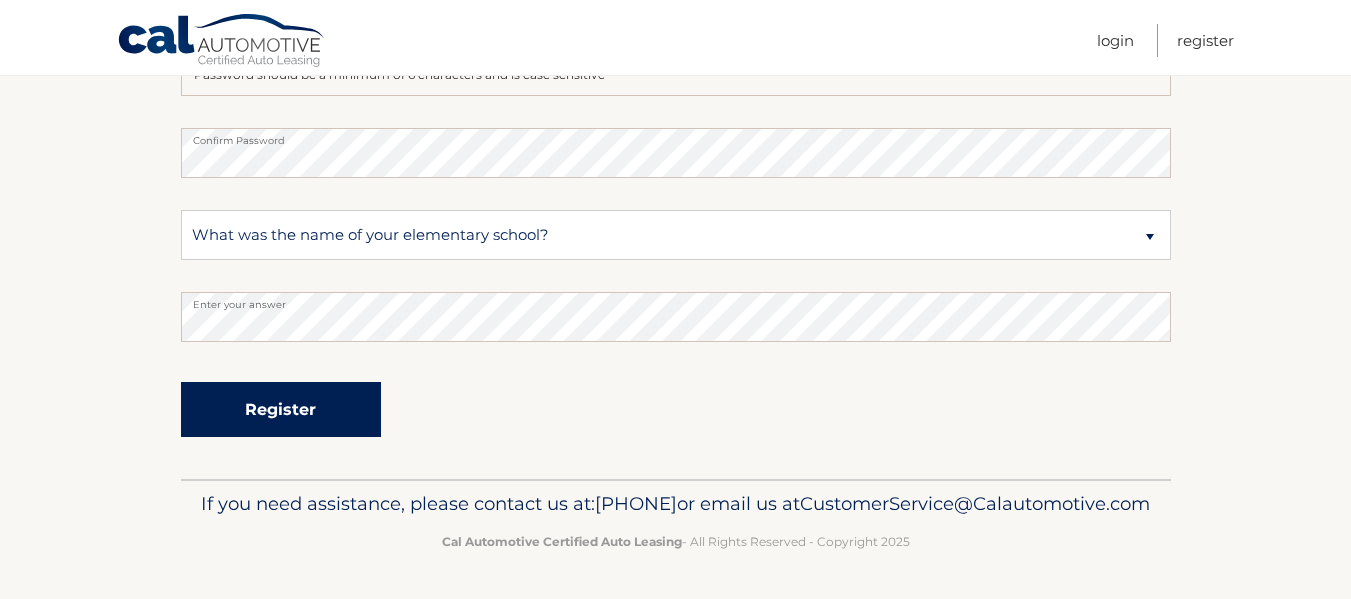 click on "Register" at bounding box center [281, 409] 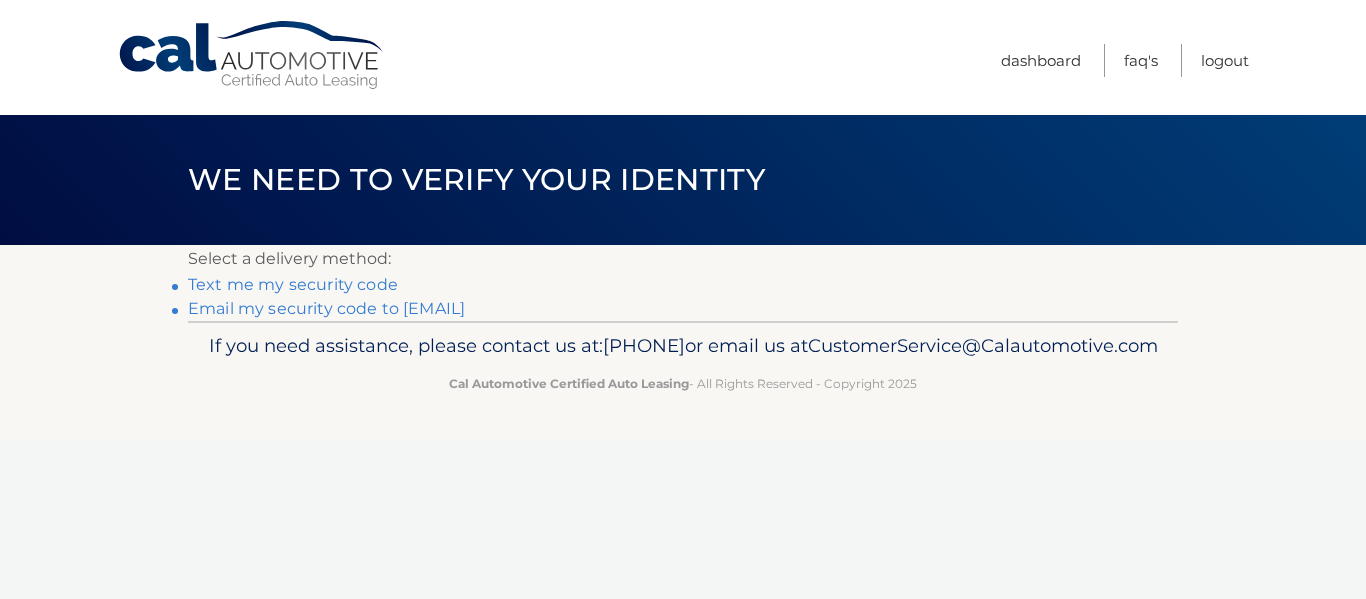 scroll, scrollTop: 0, scrollLeft: 0, axis: both 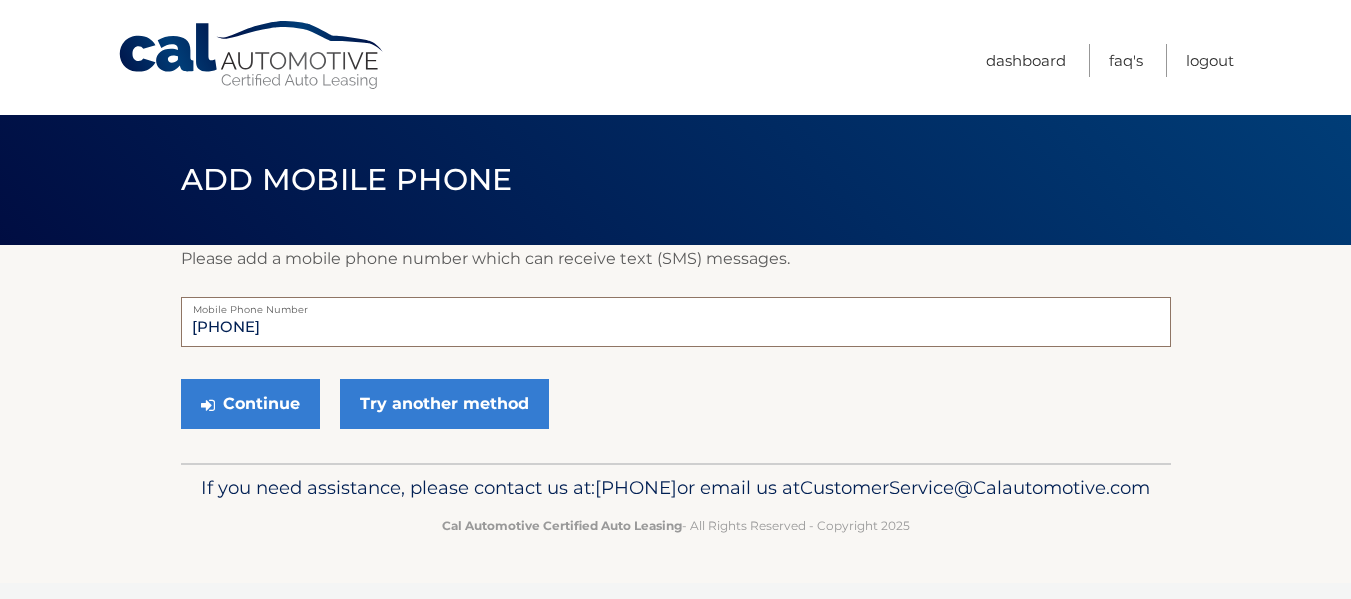 click on "9173636133" at bounding box center [676, 322] 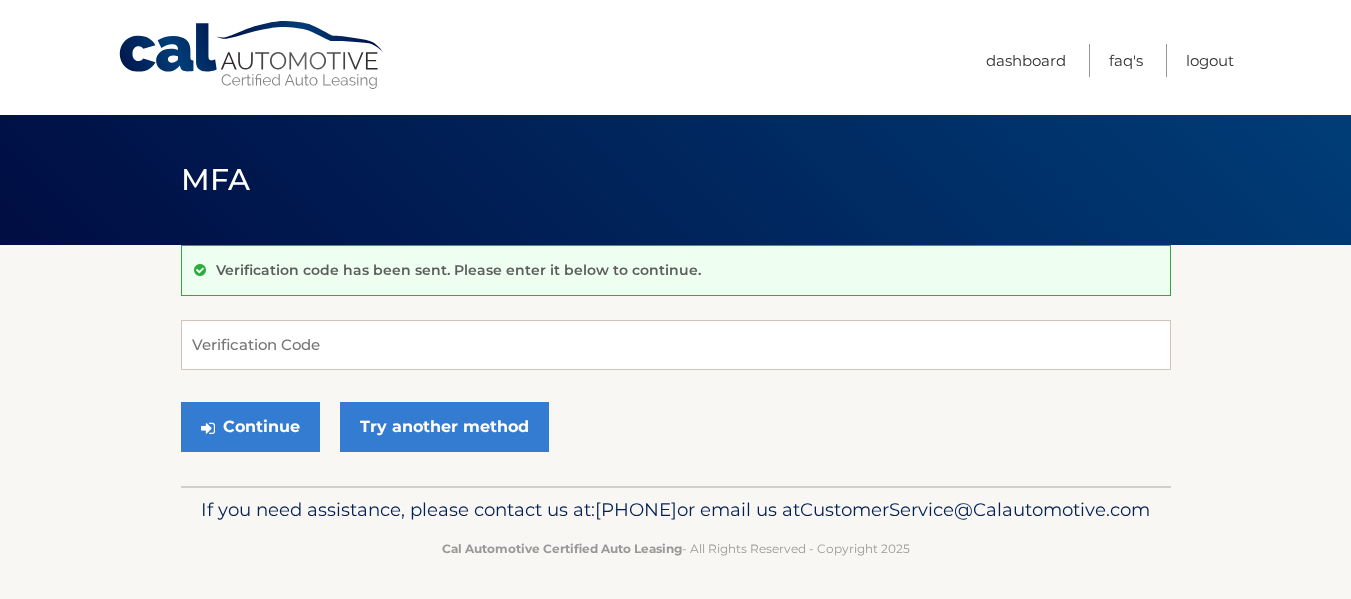scroll, scrollTop: 0, scrollLeft: 0, axis: both 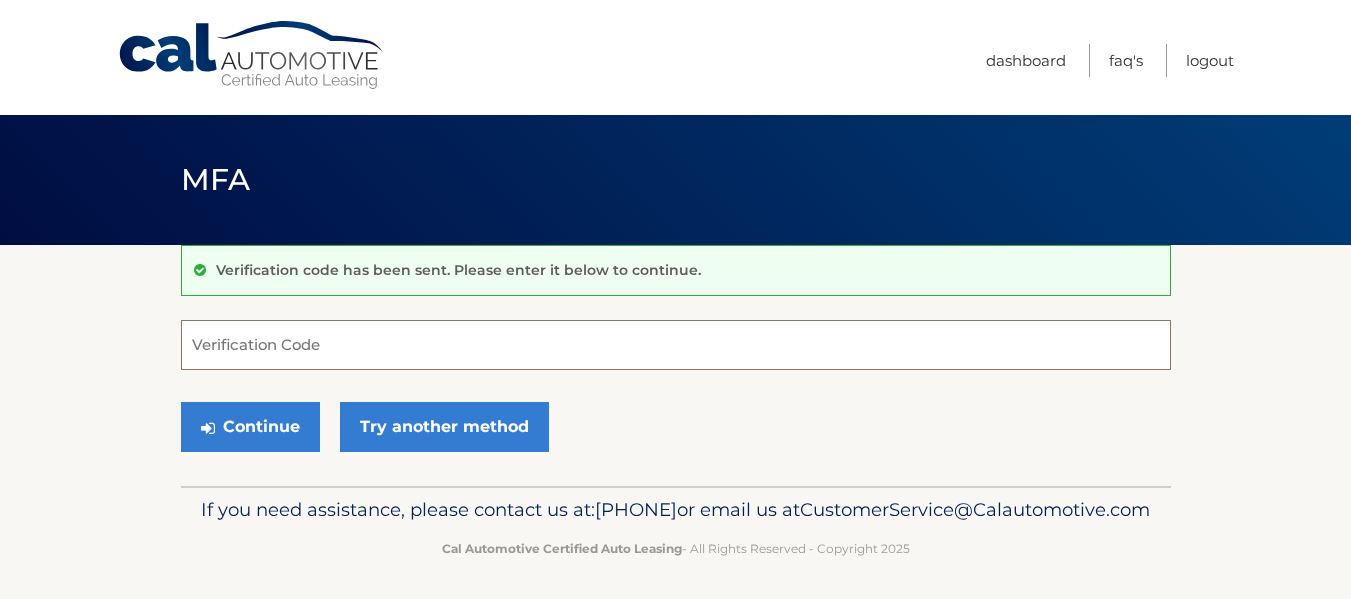 click on "Verification Code" at bounding box center [676, 345] 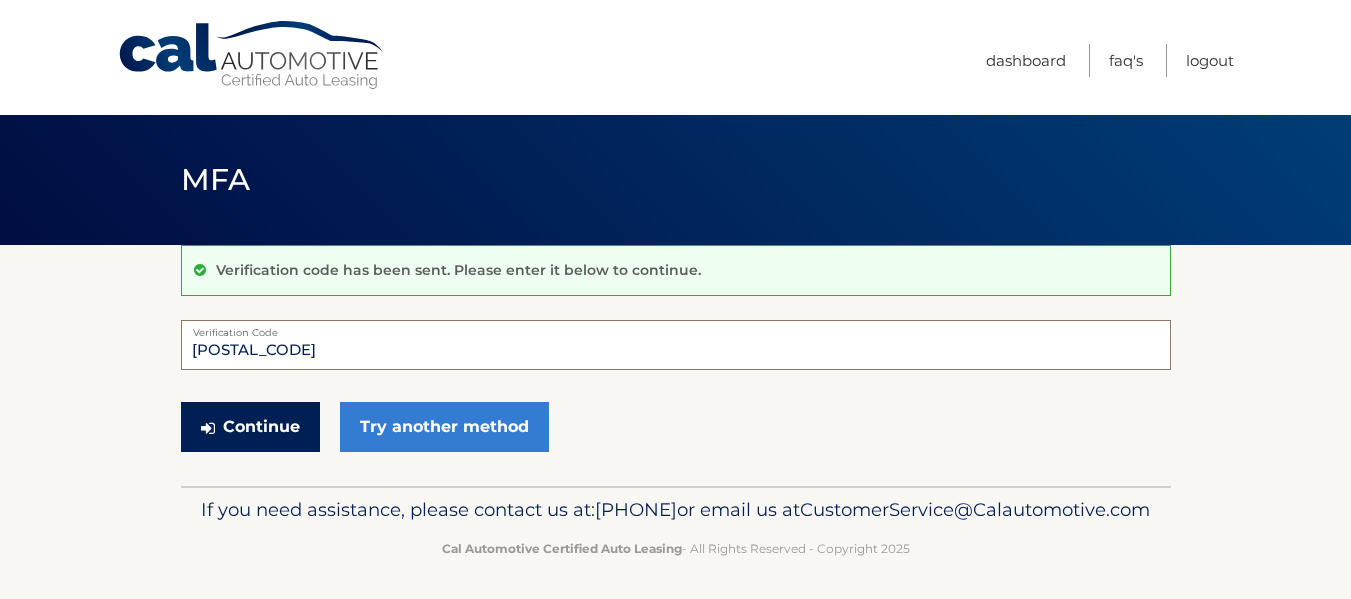 type on "606972" 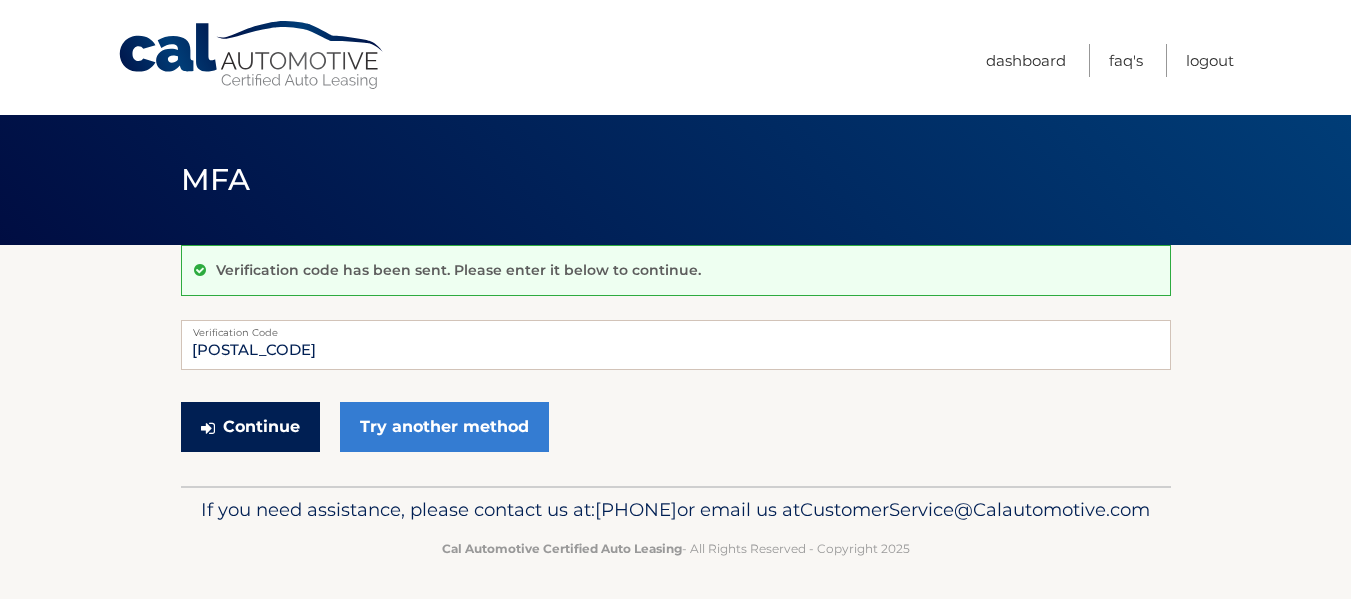 click on "Continue" at bounding box center [250, 427] 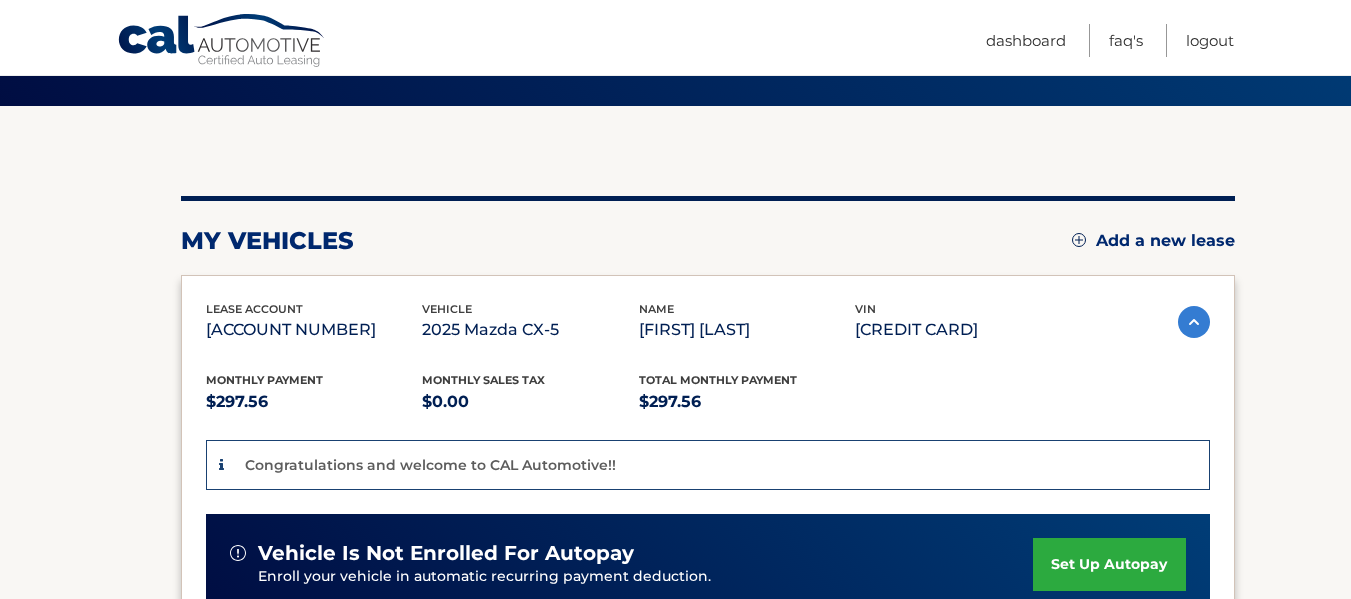 scroll, scrollTop: 200, scrollLeft: 0, axis: vertical 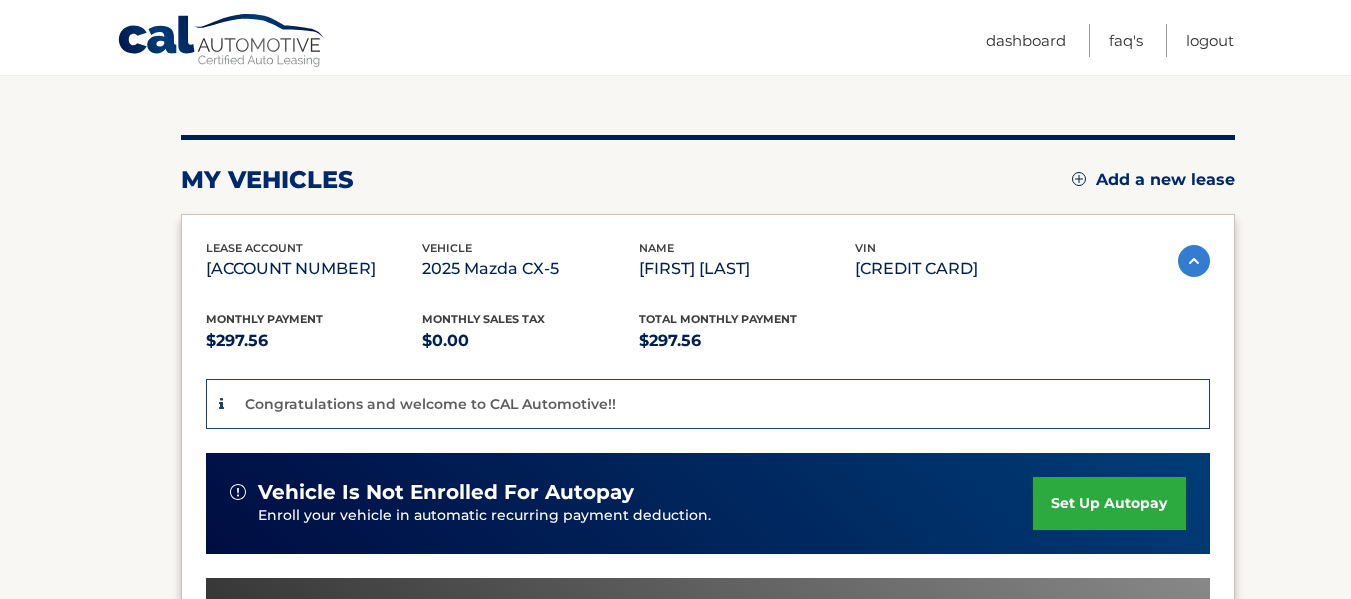 click on "set up autopay" at bounding box center (1109, 503) 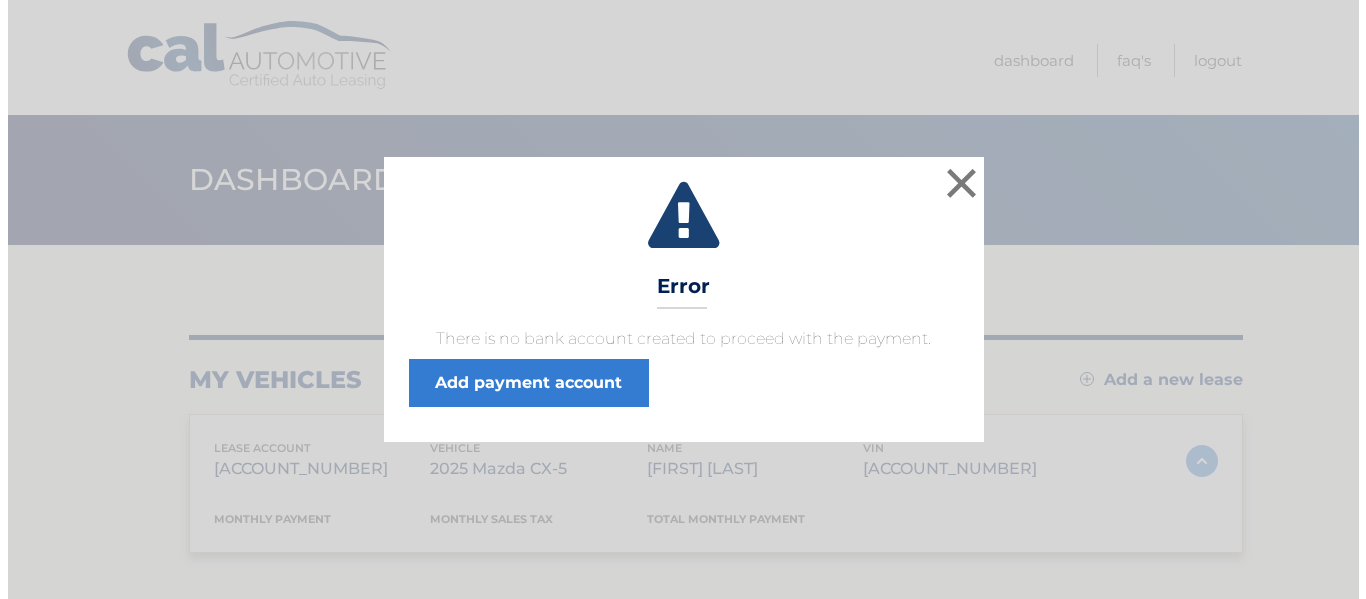 scroll, scrollTop: 0, scrollLeft: 0, axis: both 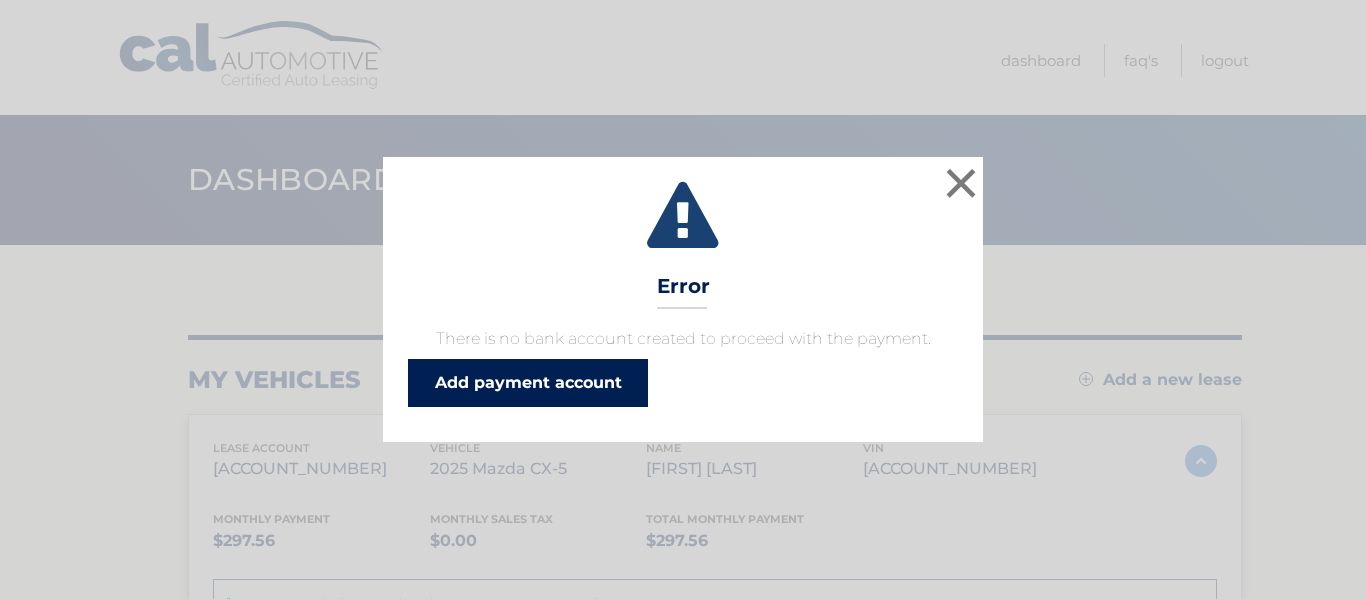 click on "Add payment account" at bounding box center [528, 383] 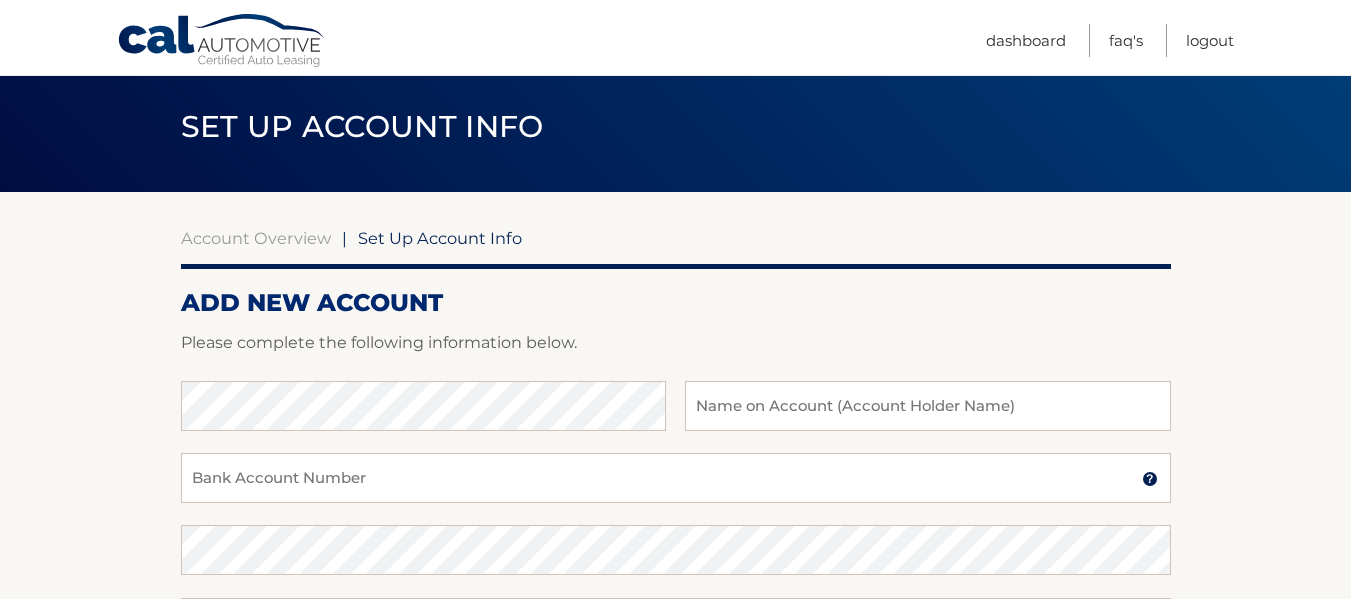 scroll, scrollTop: 100, scrollLeft: 0, axis: vertical 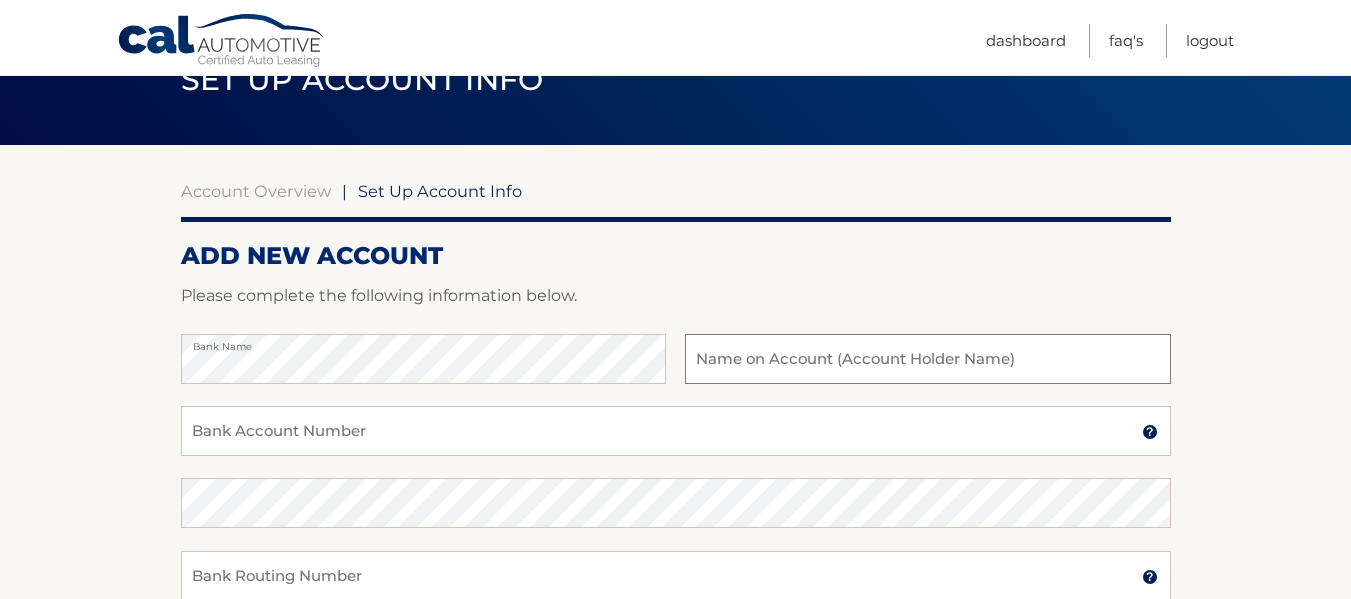 click at bounding box center (927, 359) 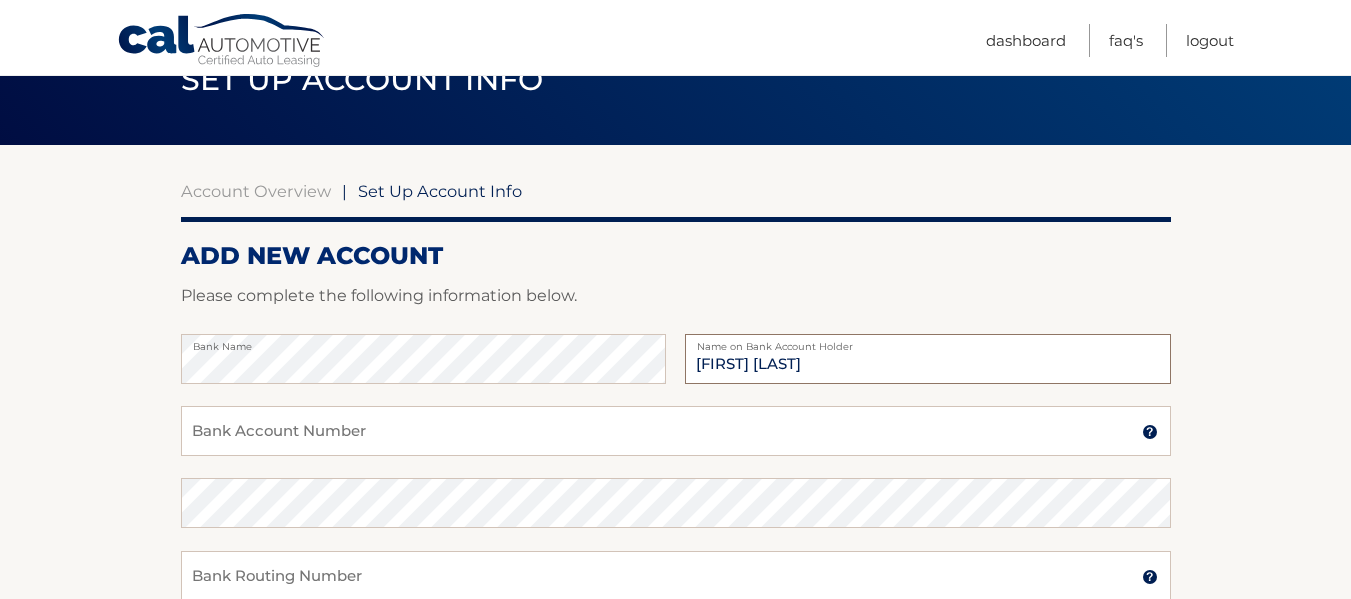 type on "[FIRST] [LAST]" 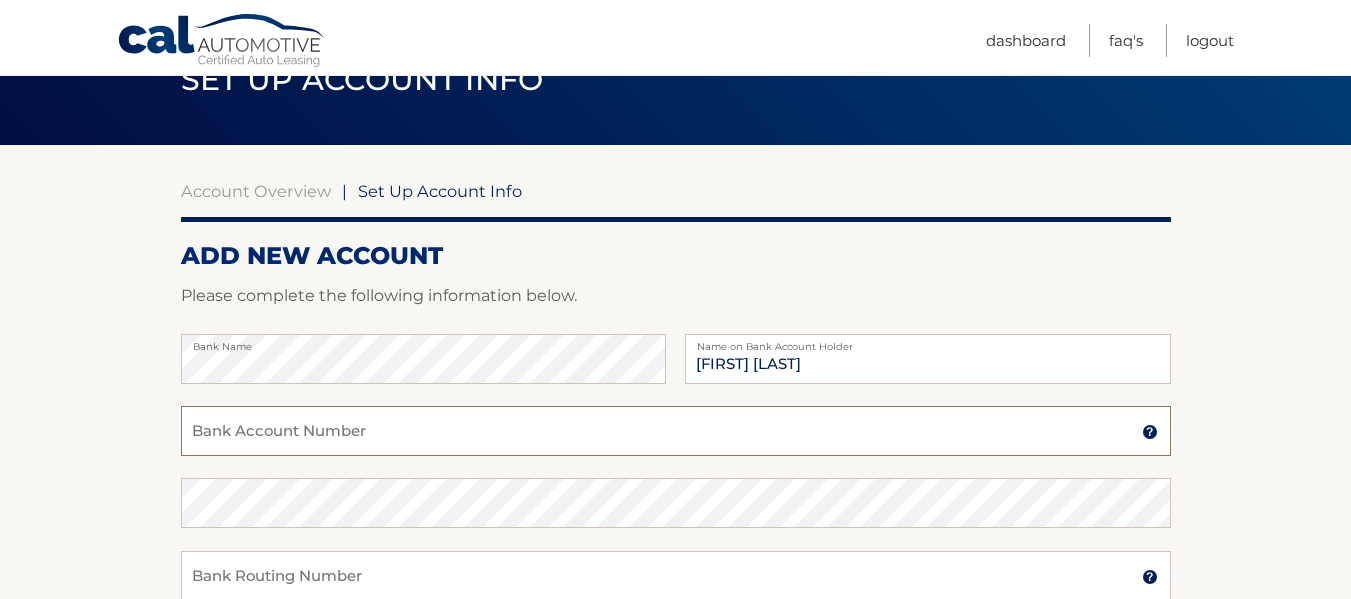 click on "Bank Account Number" at bounding box center [676, 431] 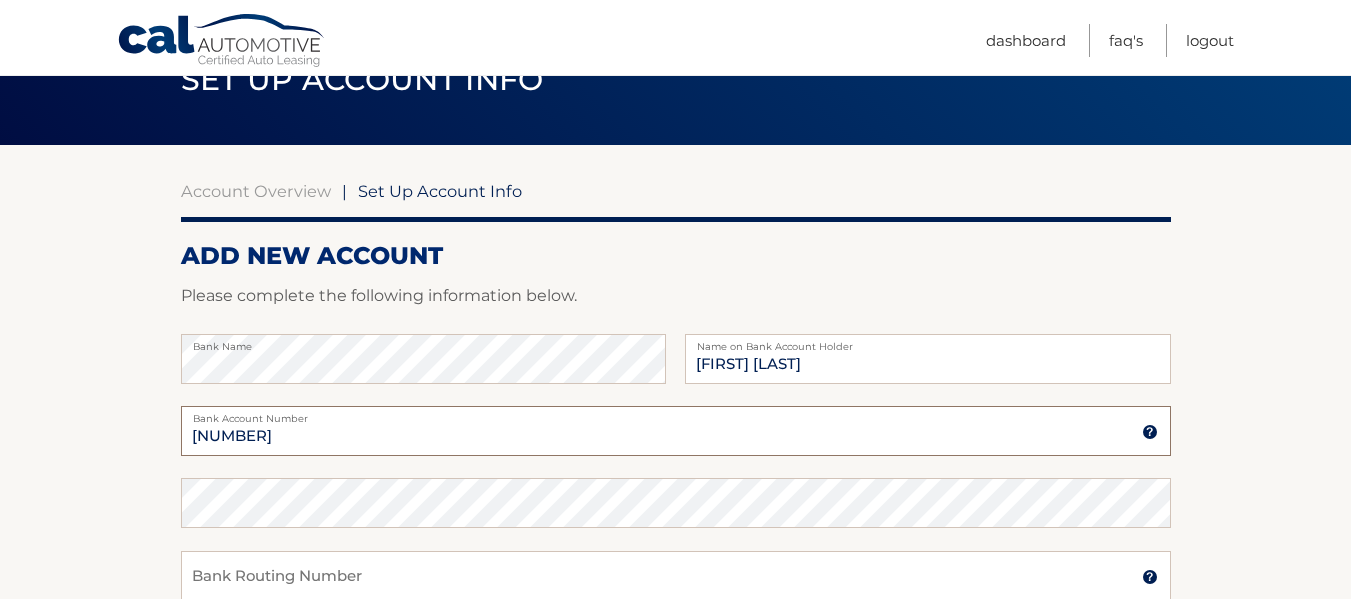 type on "36134284160" 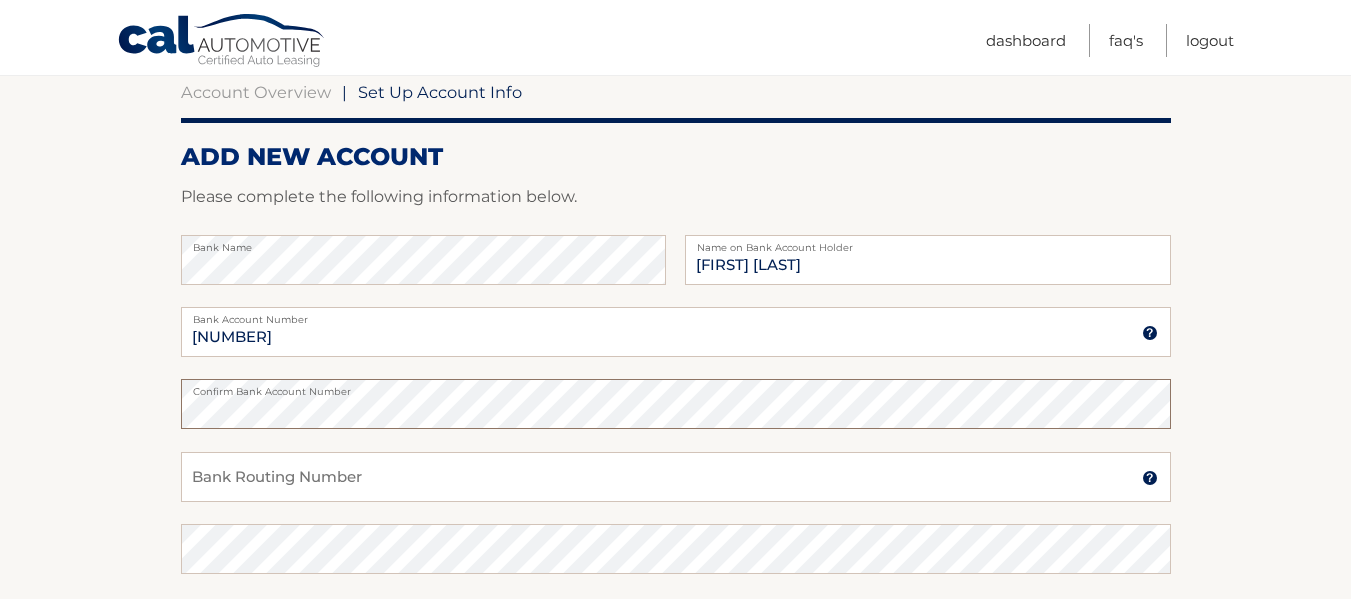 scroll, scrollTop: 200, scrollLeft: 0, axis: vertical 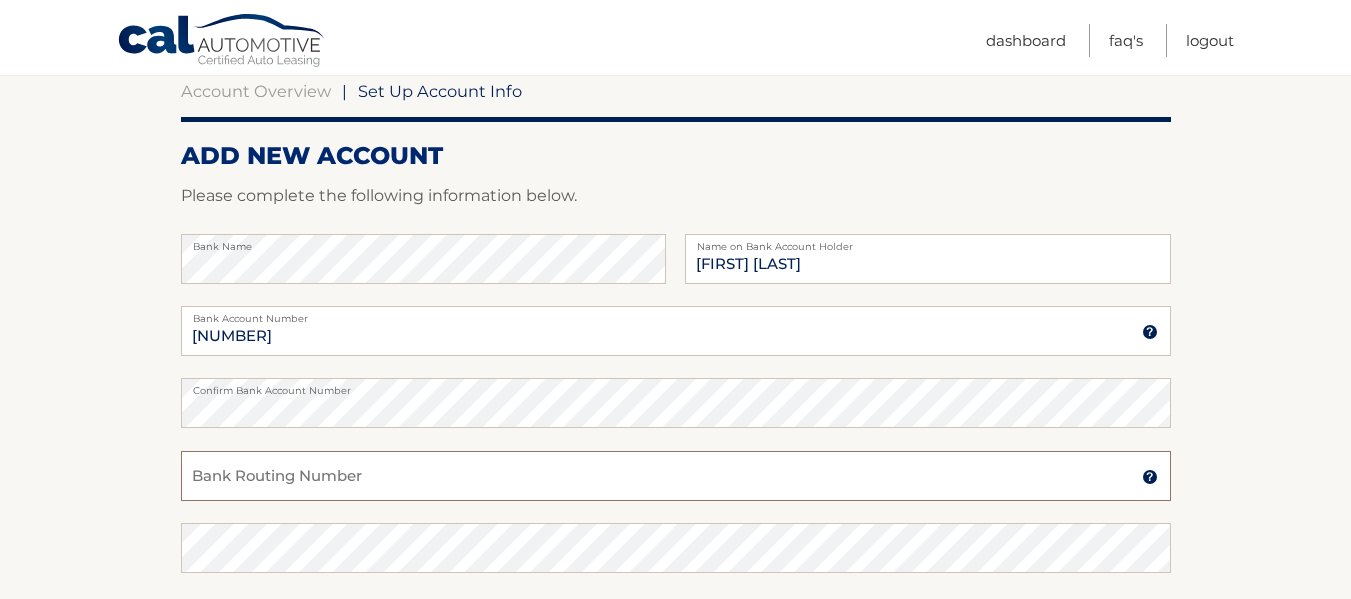 click on "Bank Routing Number" at bounding box center [676, 476] 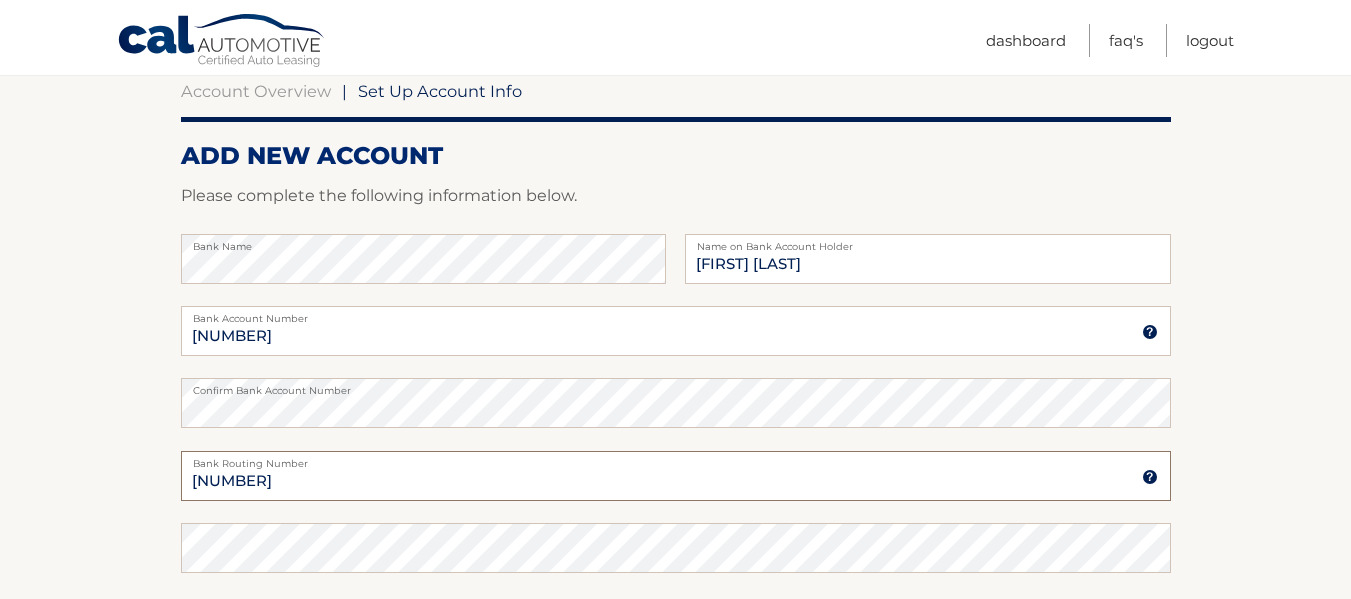 type on "031176110" 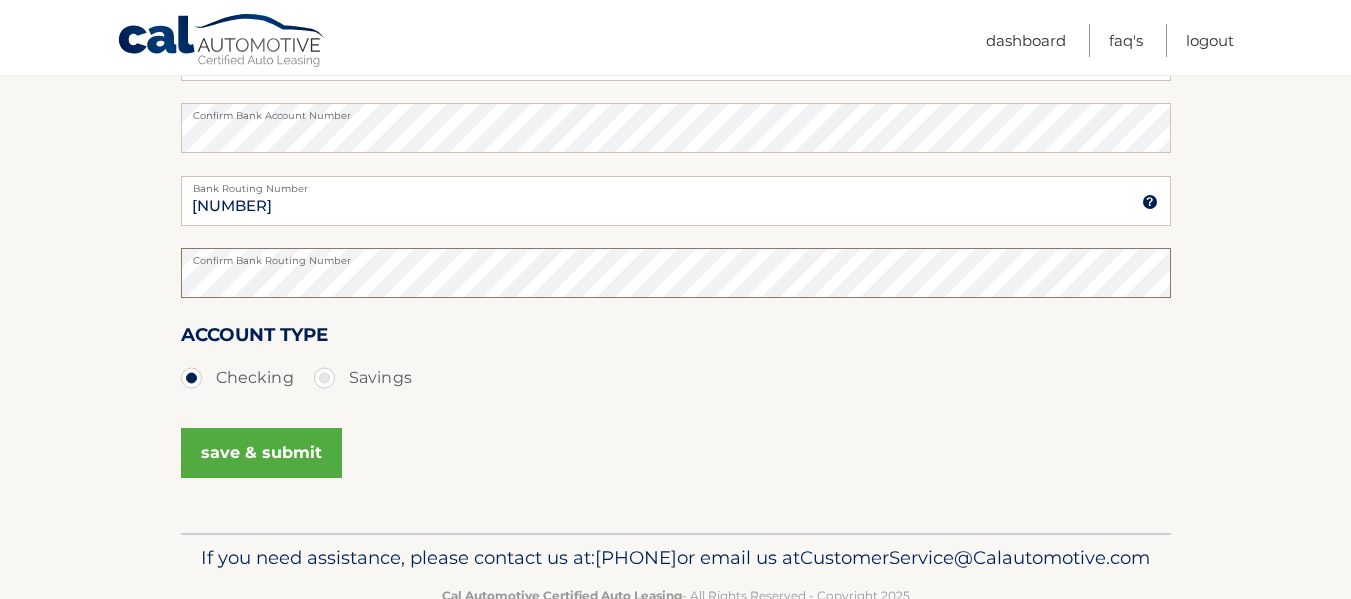 scroll, scrollTop: 500, scrollLeft: 0, axis: vertical 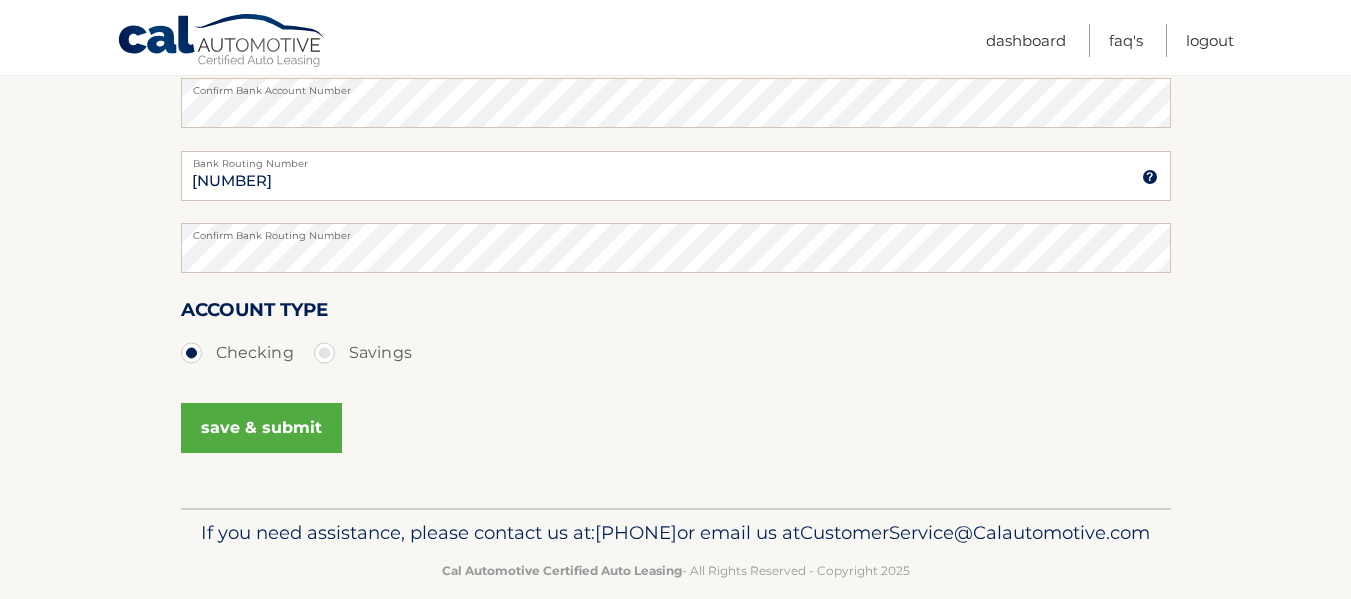 click on "save & submit" at bounding box center [261, 428] 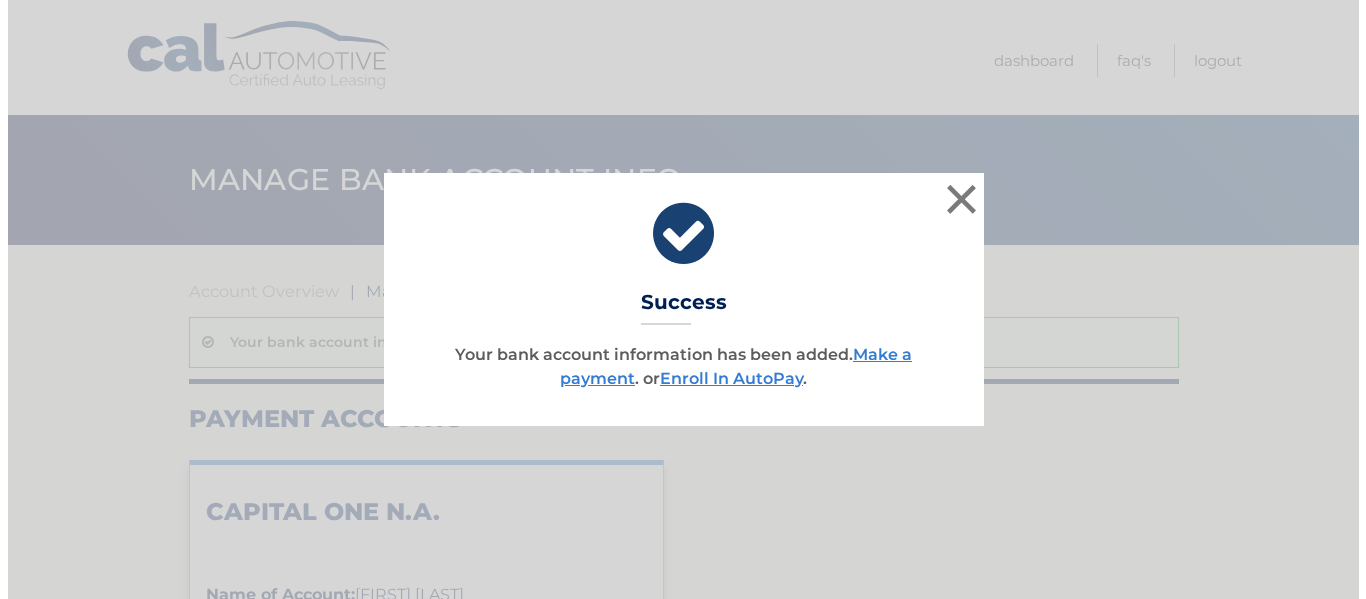 scroll, scrollTop: 0, scrollLeft: 0, axis: both 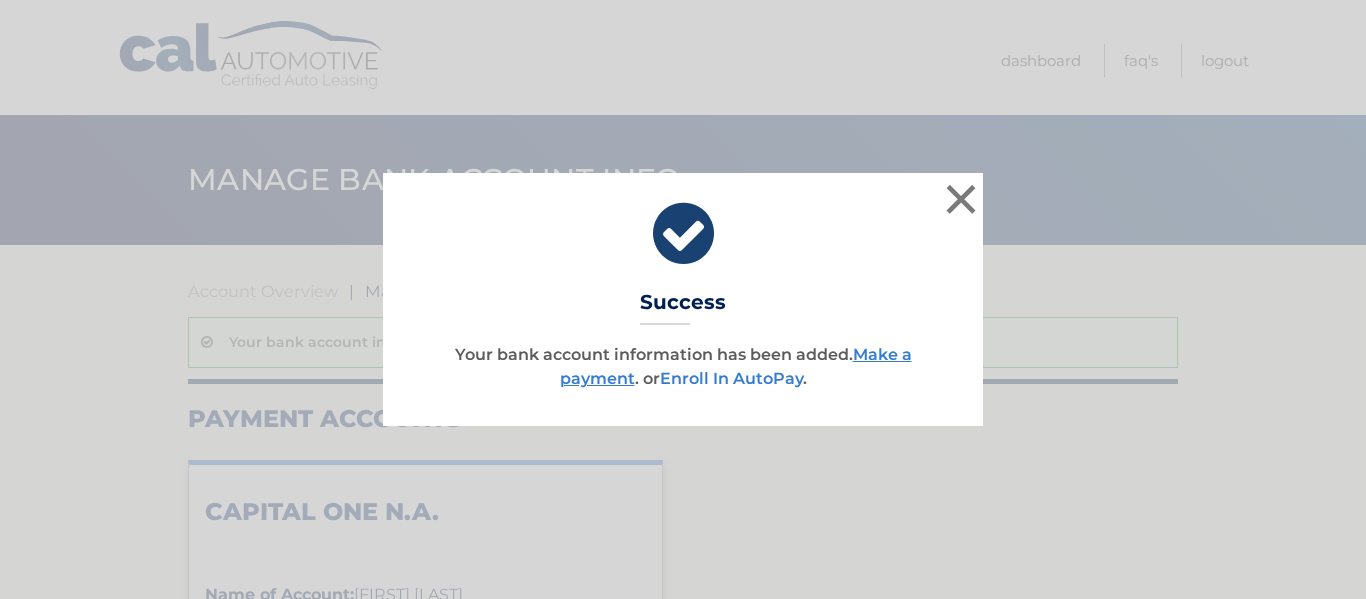 click on "Enroll In AutoPay" at bounding box center [731, 378] 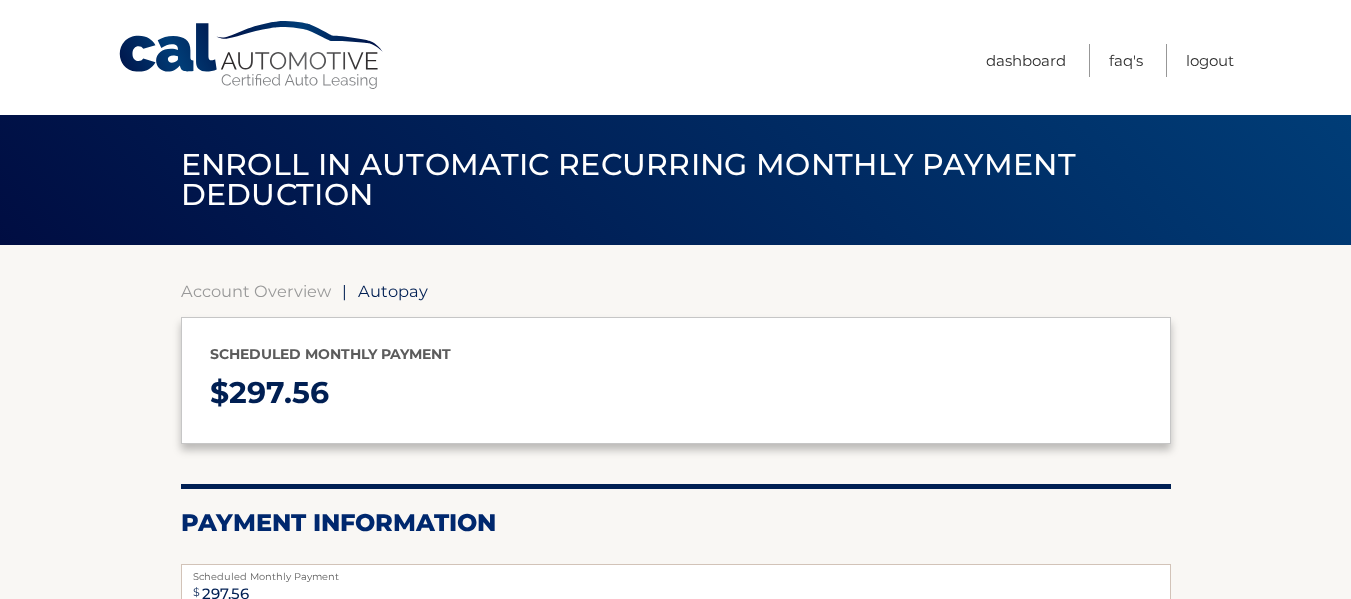 select on "[UUID]" 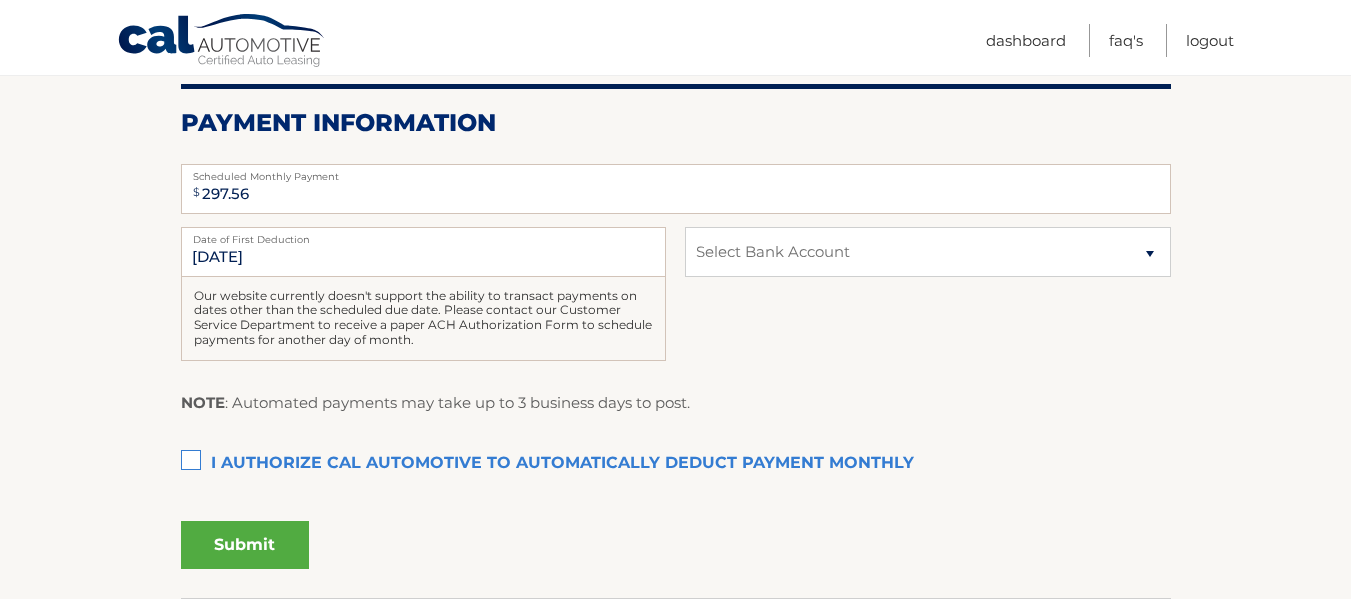 scroll, scrollTop: 500, scrollLeft: 0, axis: vertical 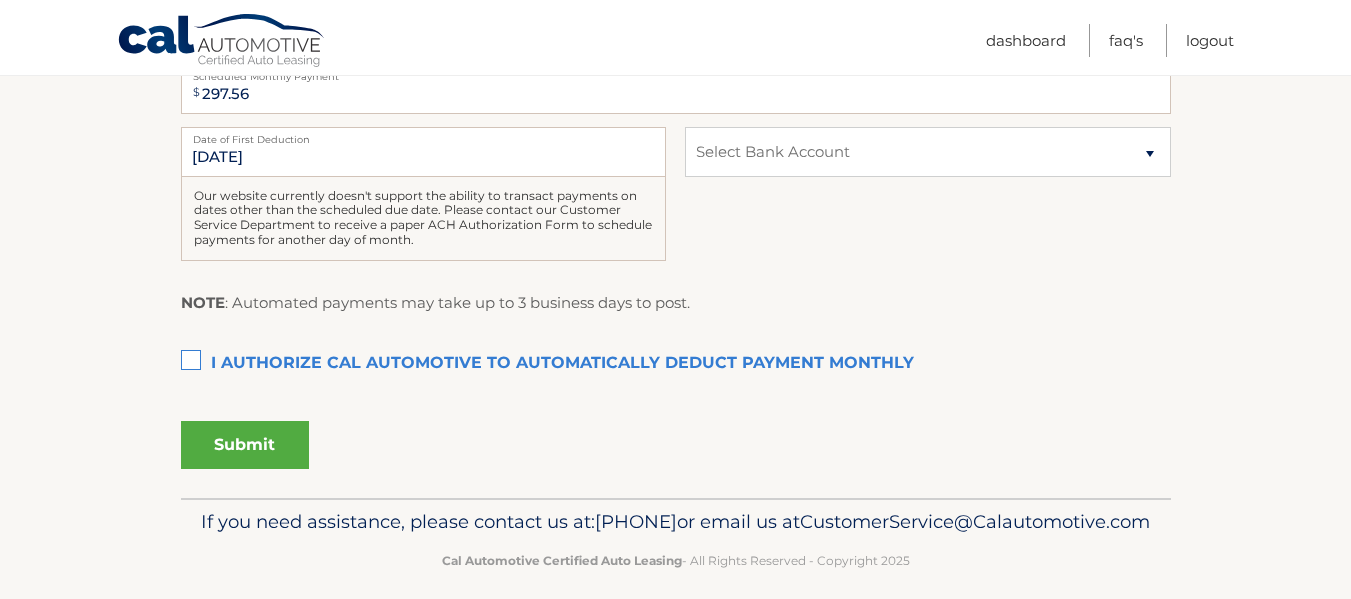 click on "I authorize cal automotive to automatically deduct payment monthly
This checkbox must be checked" at bounding box center (676, 364) 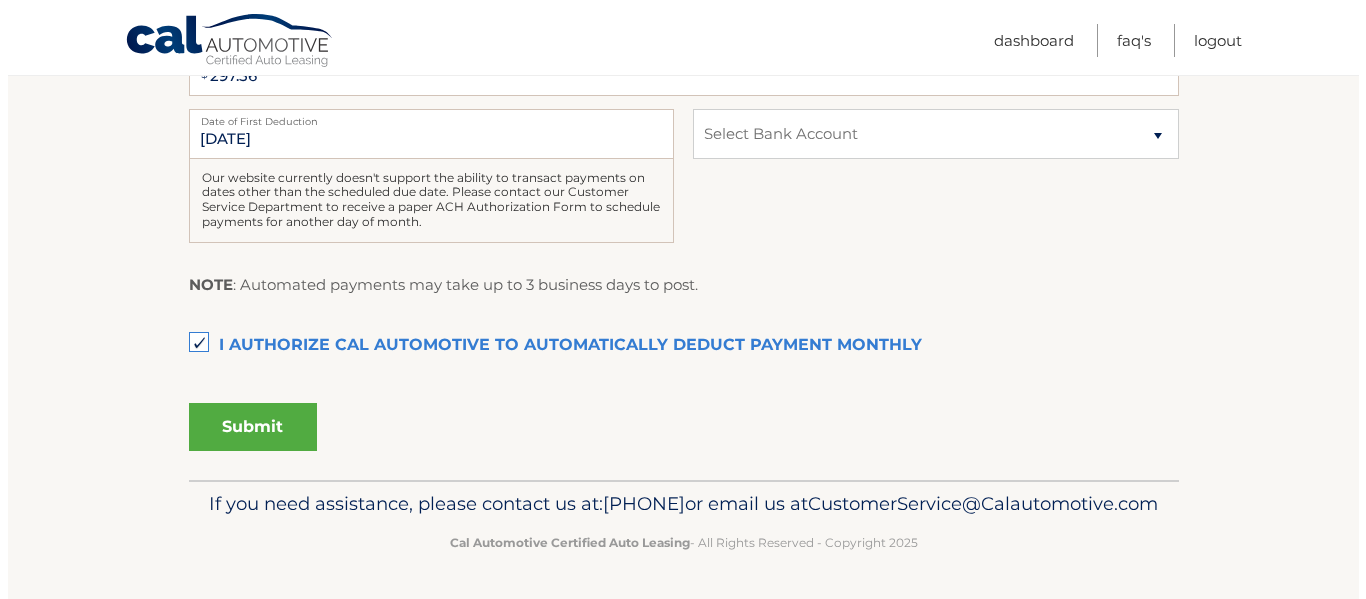 scroll, scrollTop: 550, scrollLeft: 0, axis: vertical 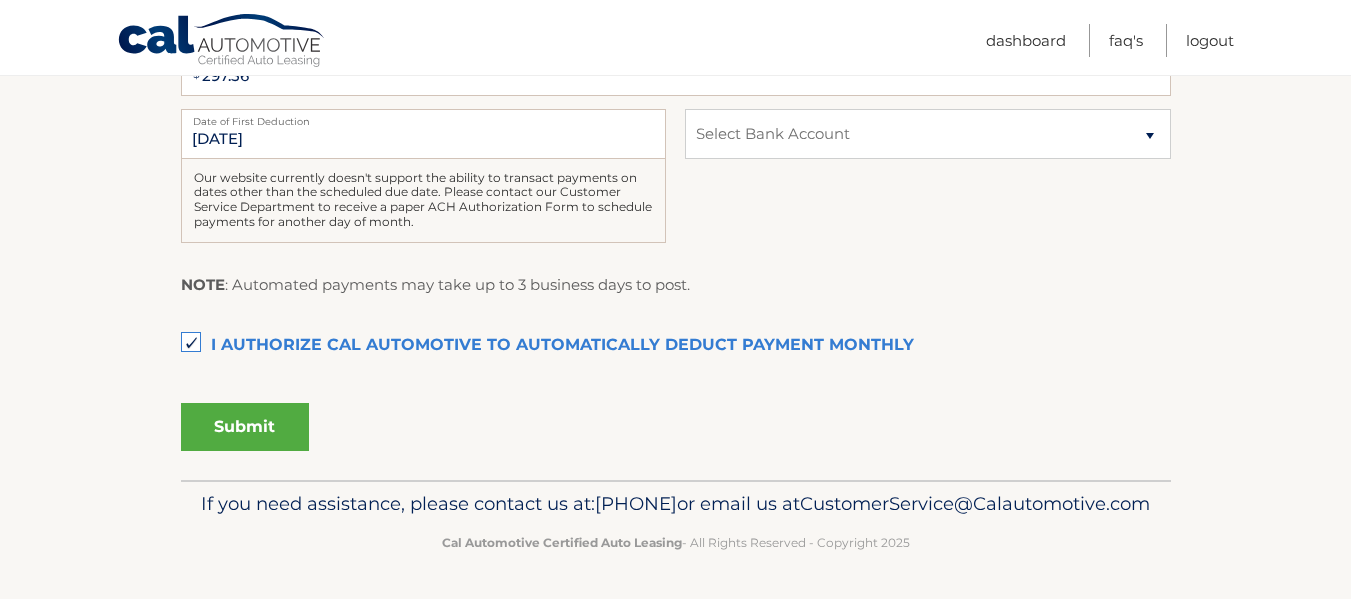 click on "Submit" at bounding box center [245, 427] 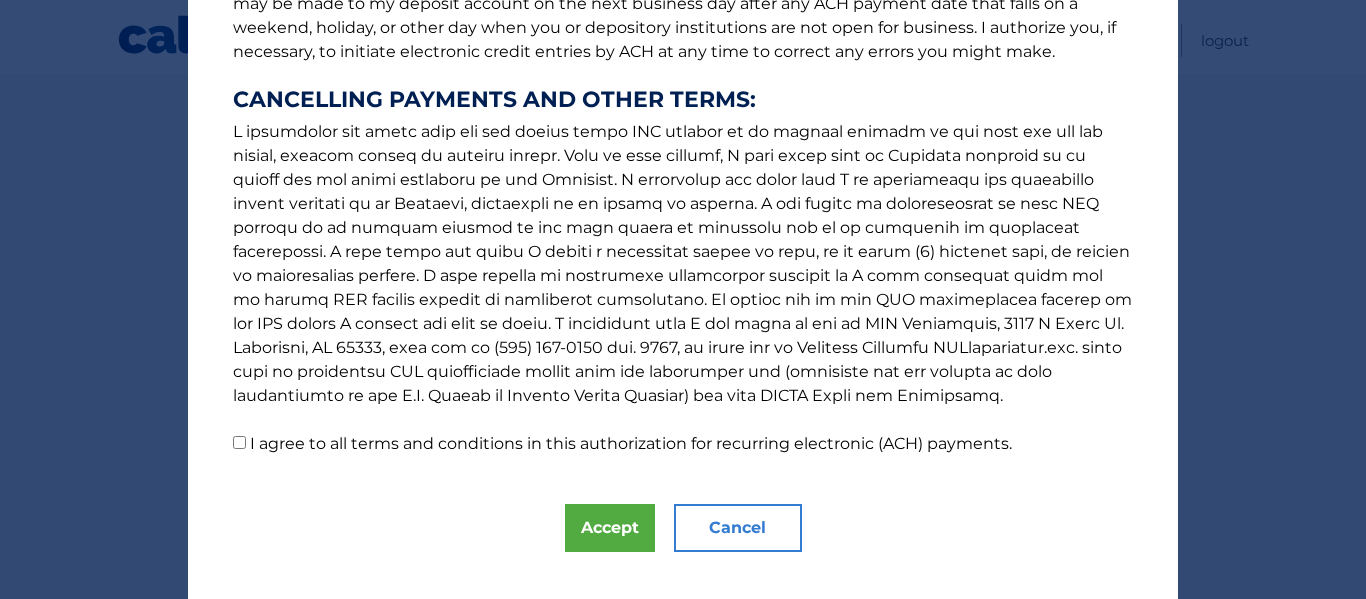 scroll, scrollTop: 370, scrollLeft: 0, axis: vertical 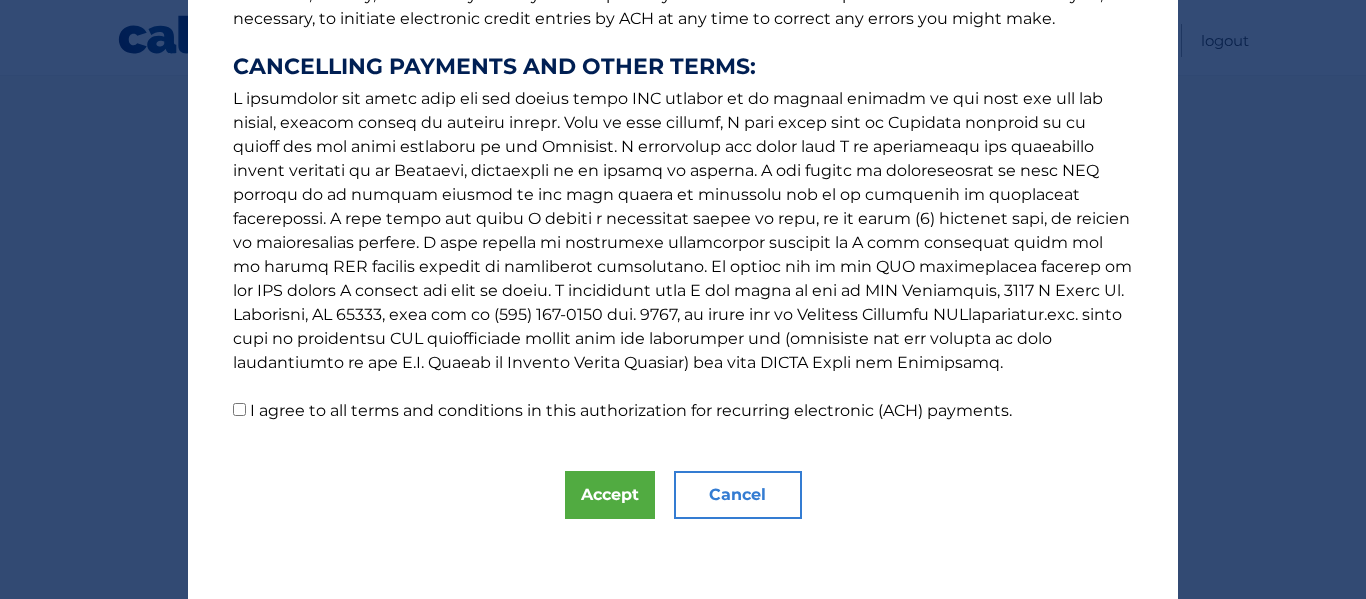 click on "I agree to all terms and conditions in this authorization for recurring electronic (ACH) payments." at bounding box center [239, 409] 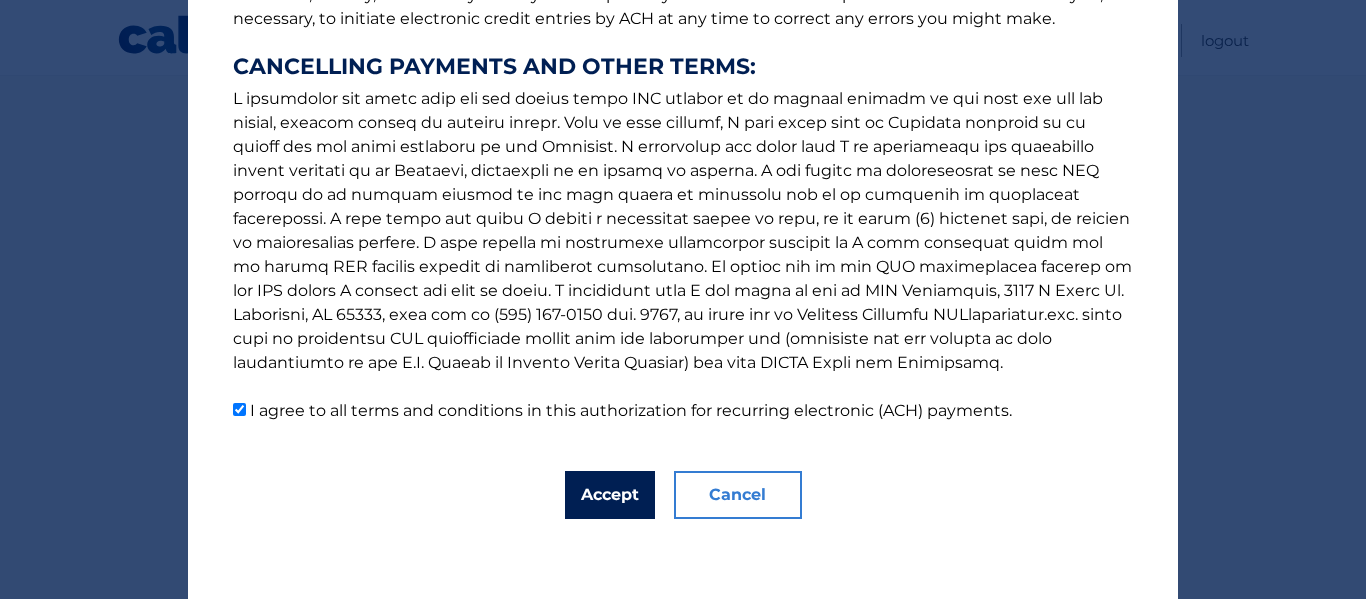 click on "Accept" at bounding box center [610, 495] 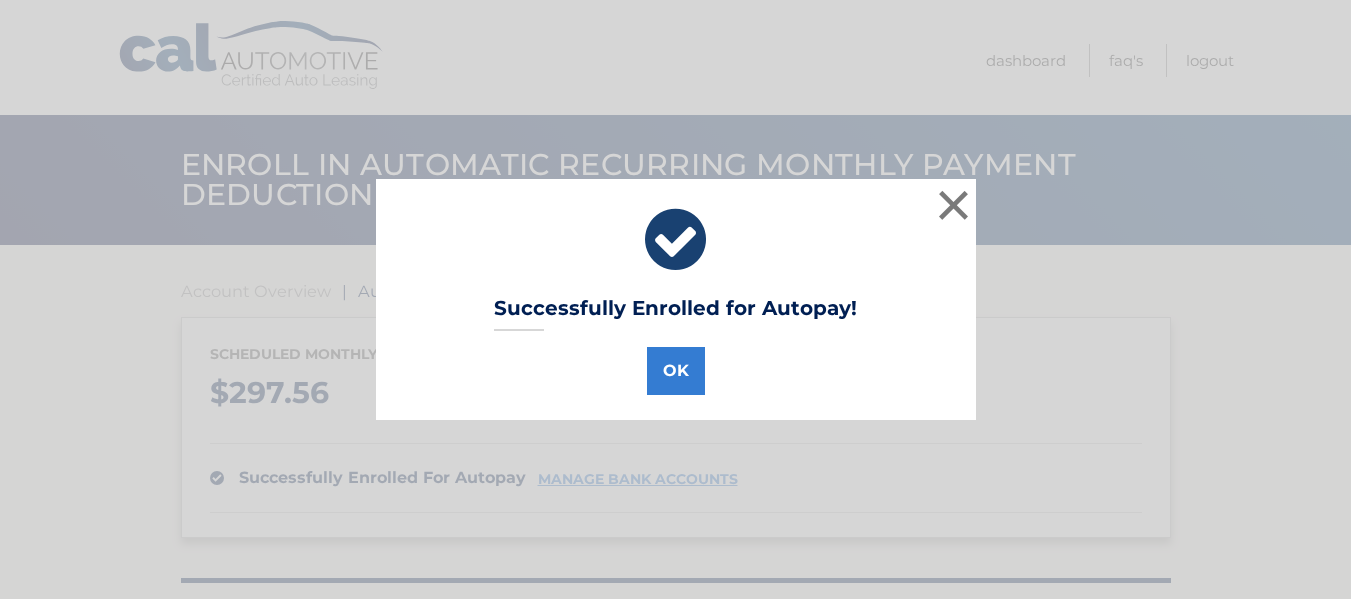 scroll, scrollTop: 0, scrollLeft: 0, axis: both 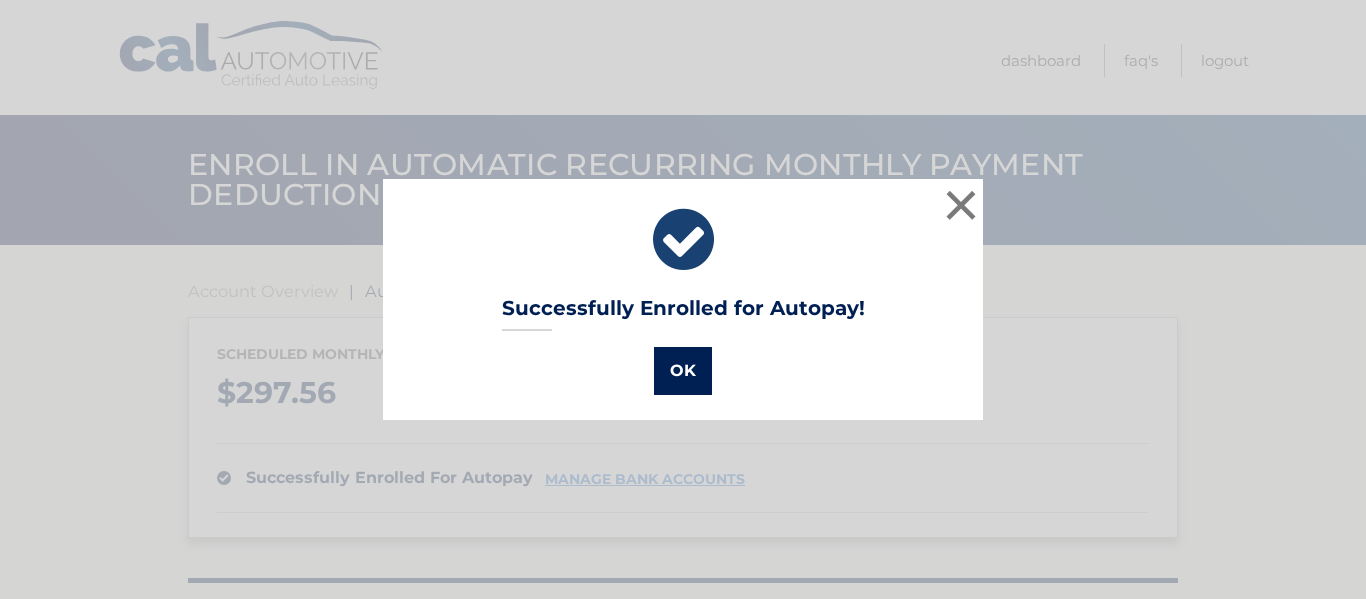 click on "OK" at bounding box center [683, 371] 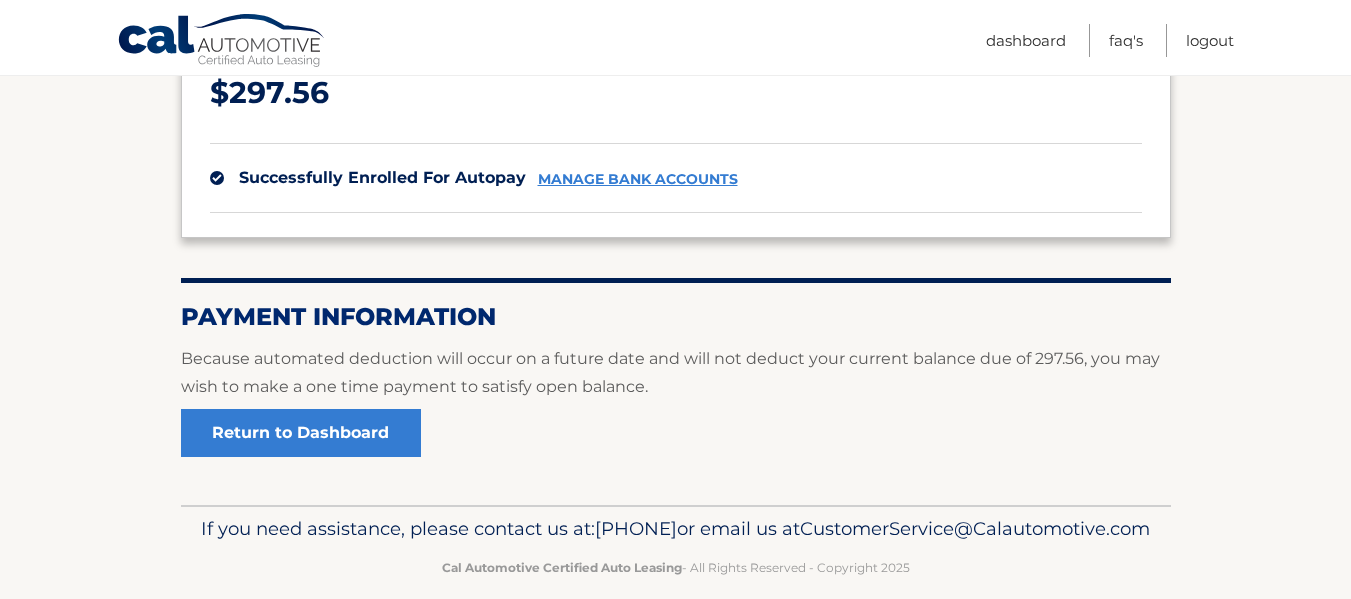 scroll, scrollTop: 357, scrollLeft: 0, axis: vertical 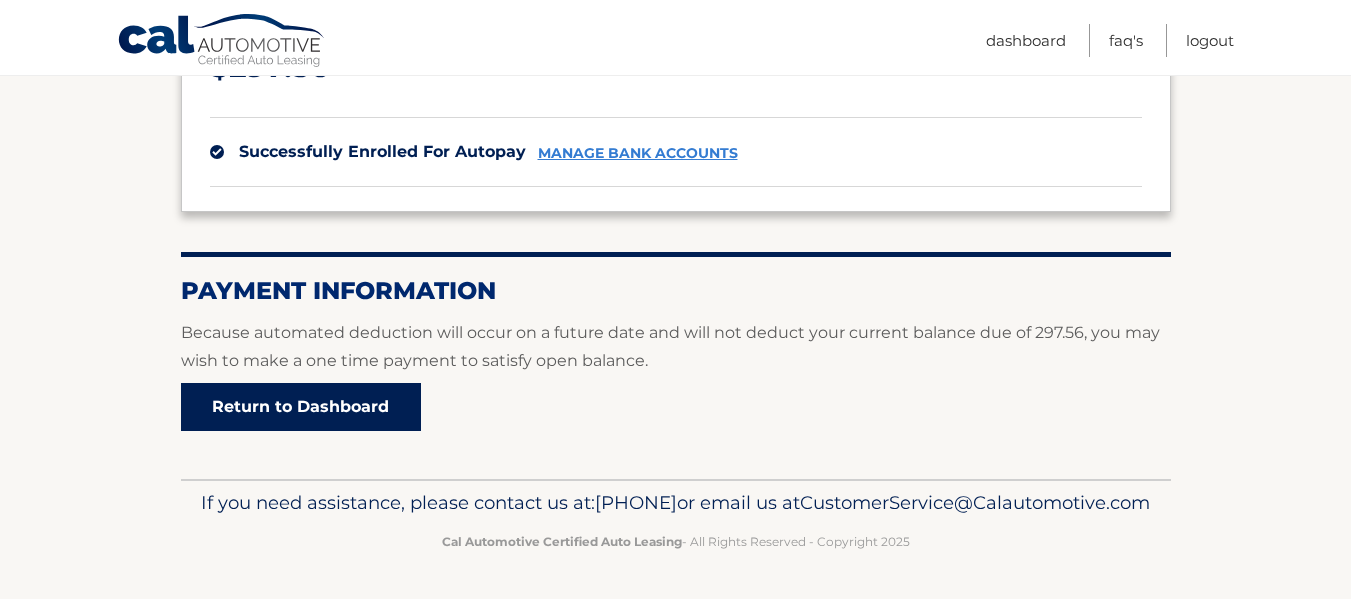 click on "Return to Dashboard" at bounding box center [301, 407] 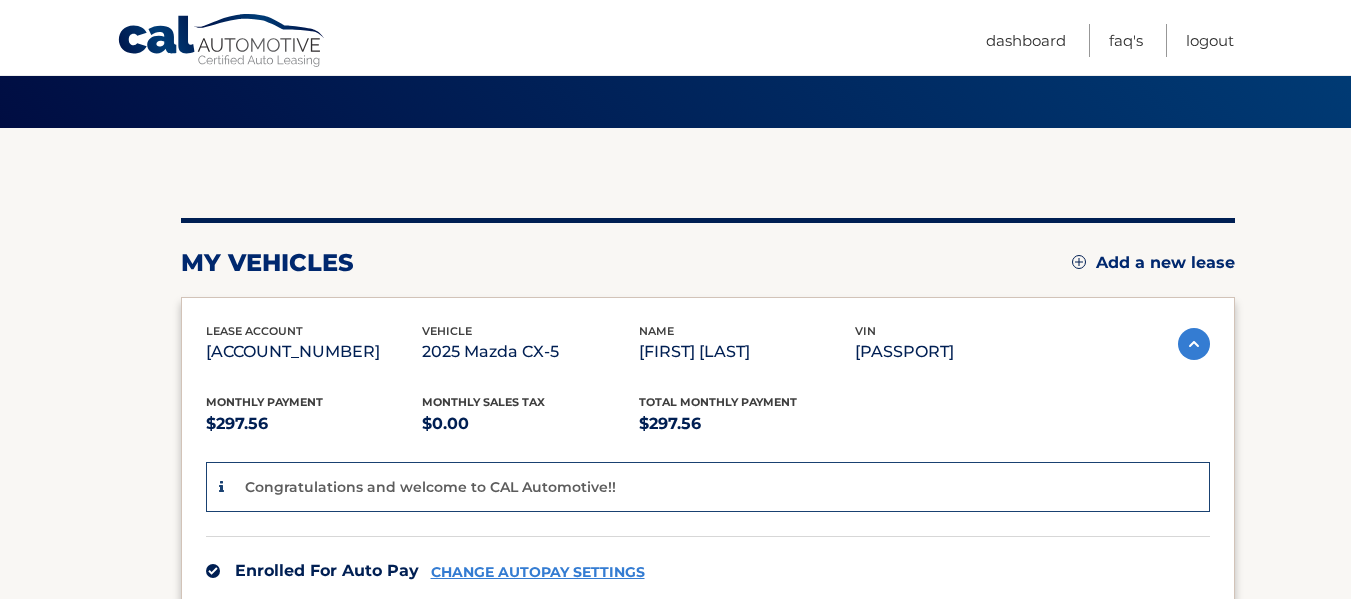 scroll, scrollTop: 112, scrollLeft: 0, axis: vertical 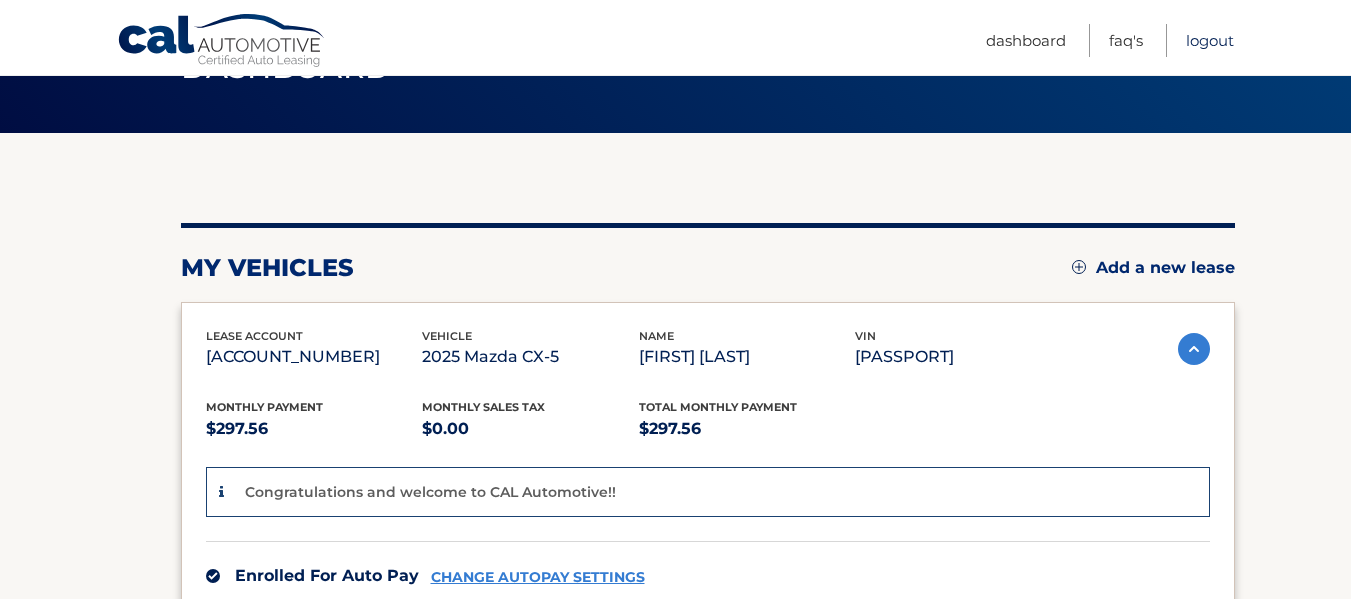 click on "Logout" at bounding box center (1210, 40) 